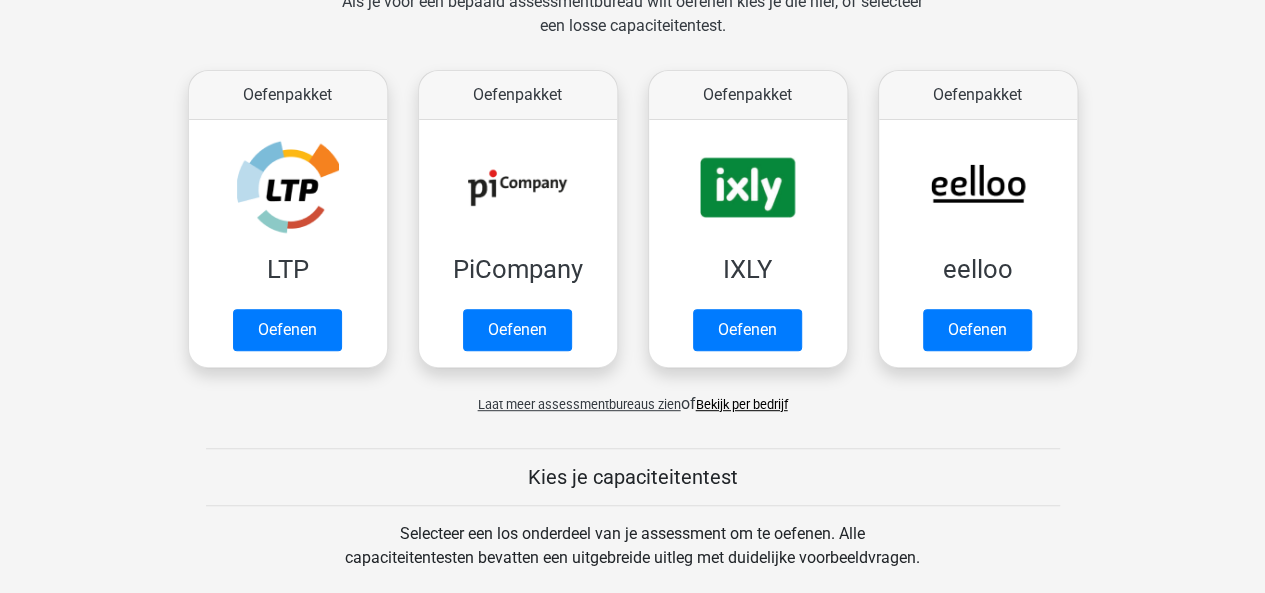 scroll, scrollTop: 360, scrollLeft: 0, axis: vertical 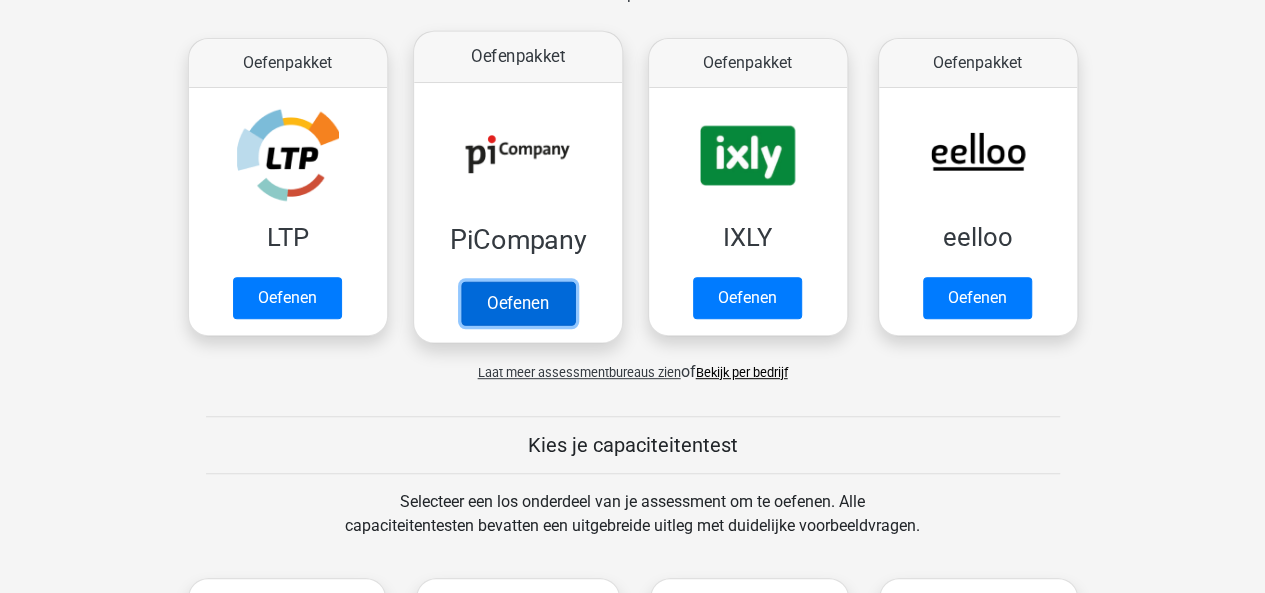 click on "Oefenen" at bounding box center [517, 303] 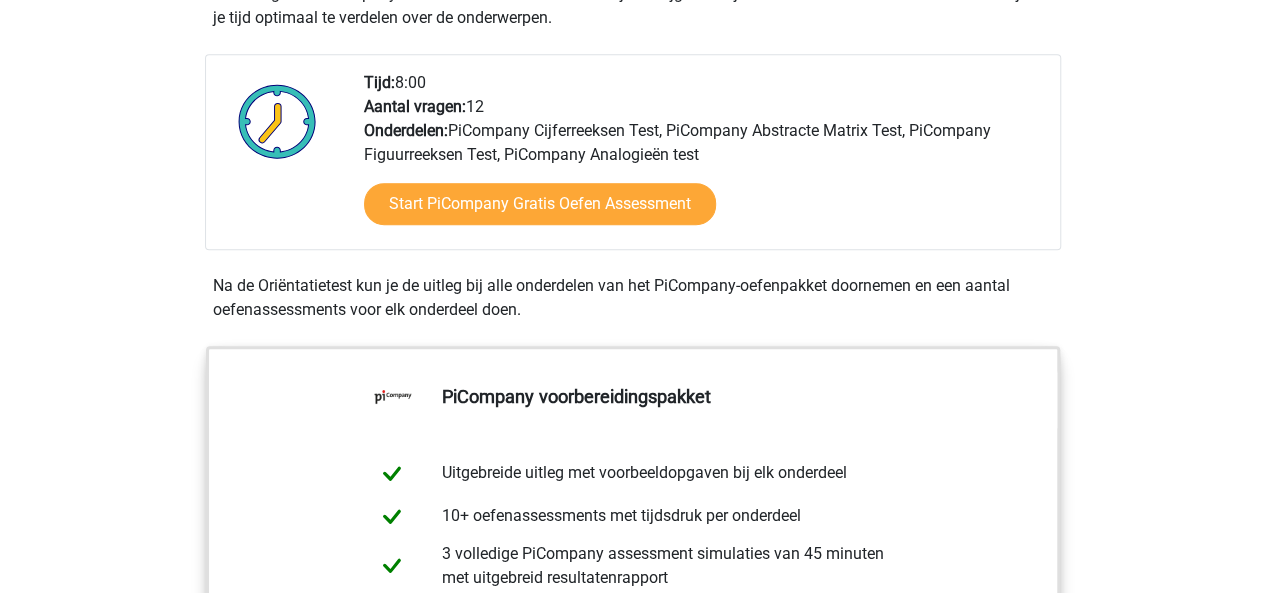 scroll, scrollTop: 360, scrollLeft: 0, axis: vertical 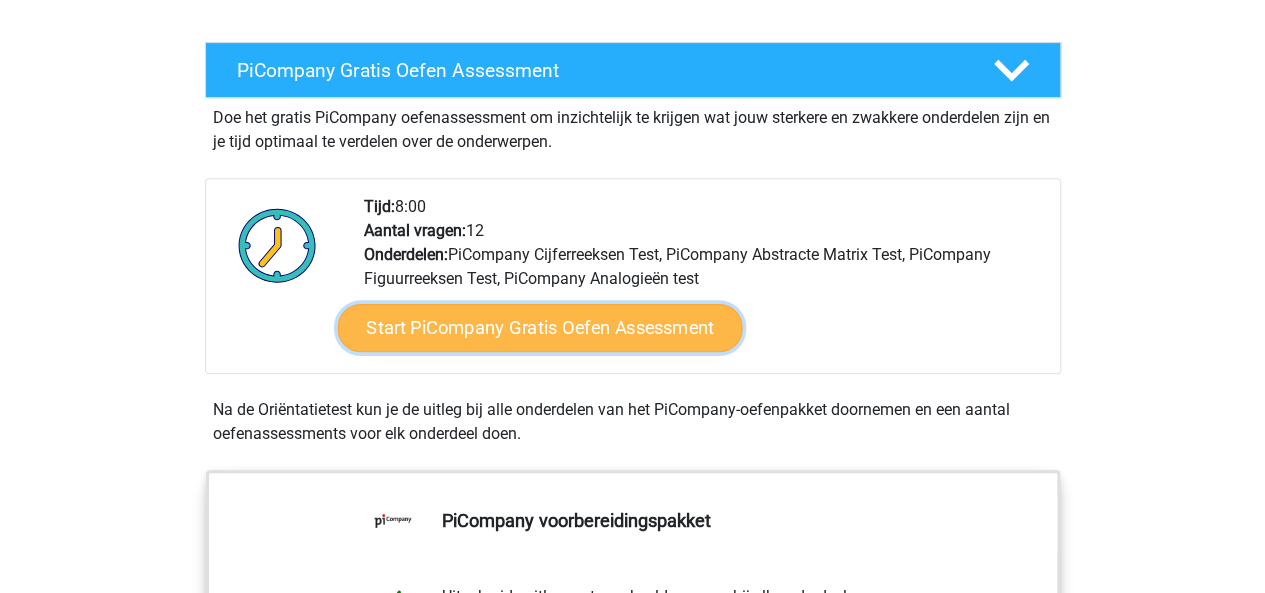 click on "Start PiCompany Gratis Oefen Assessment" at bounding box center (539, 328) 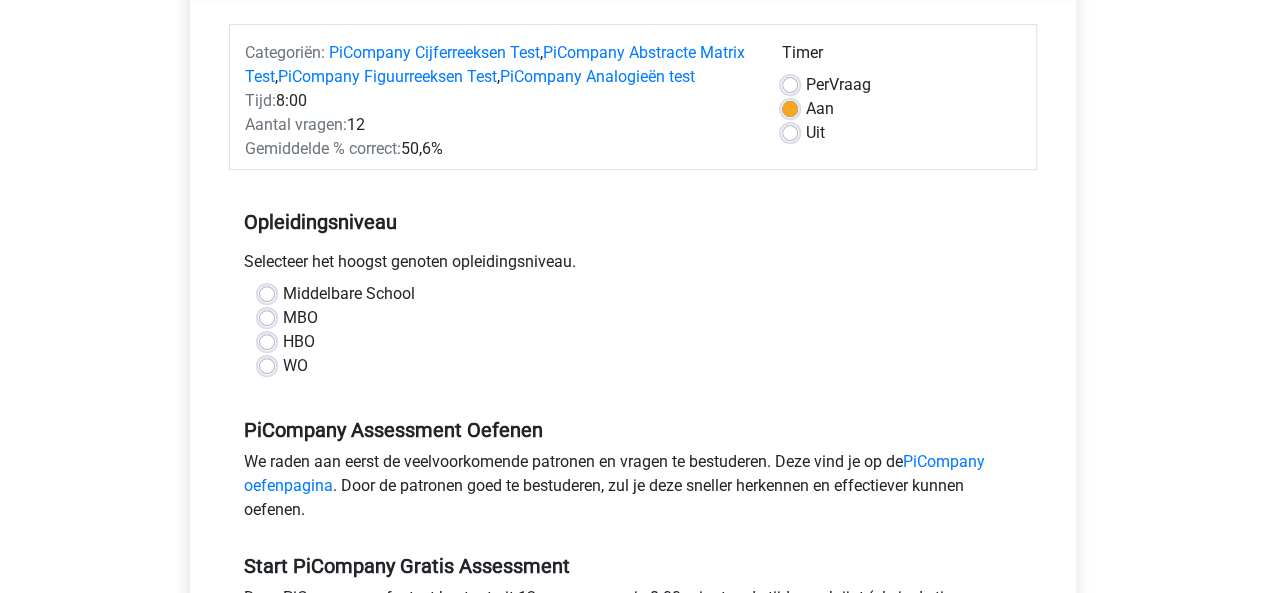 scroll, scrollTop: 240, scrollLeft: 0, axis: vertical 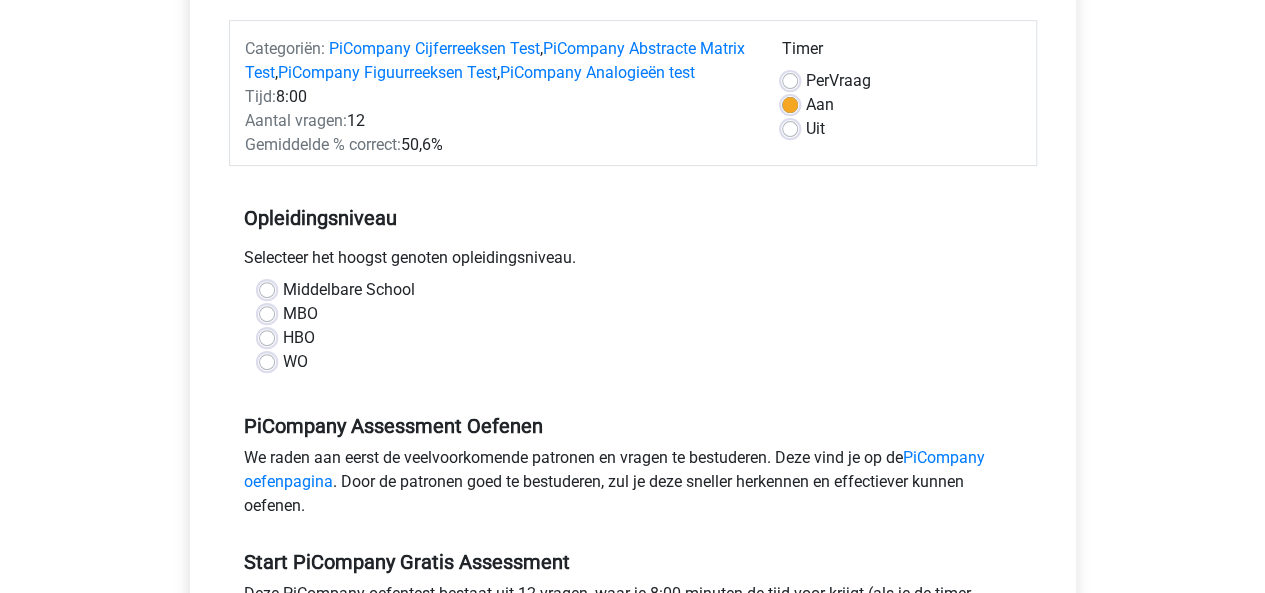 click on "Middelbare School
MBO
HBO
WO" at bounding box center (633, 334) 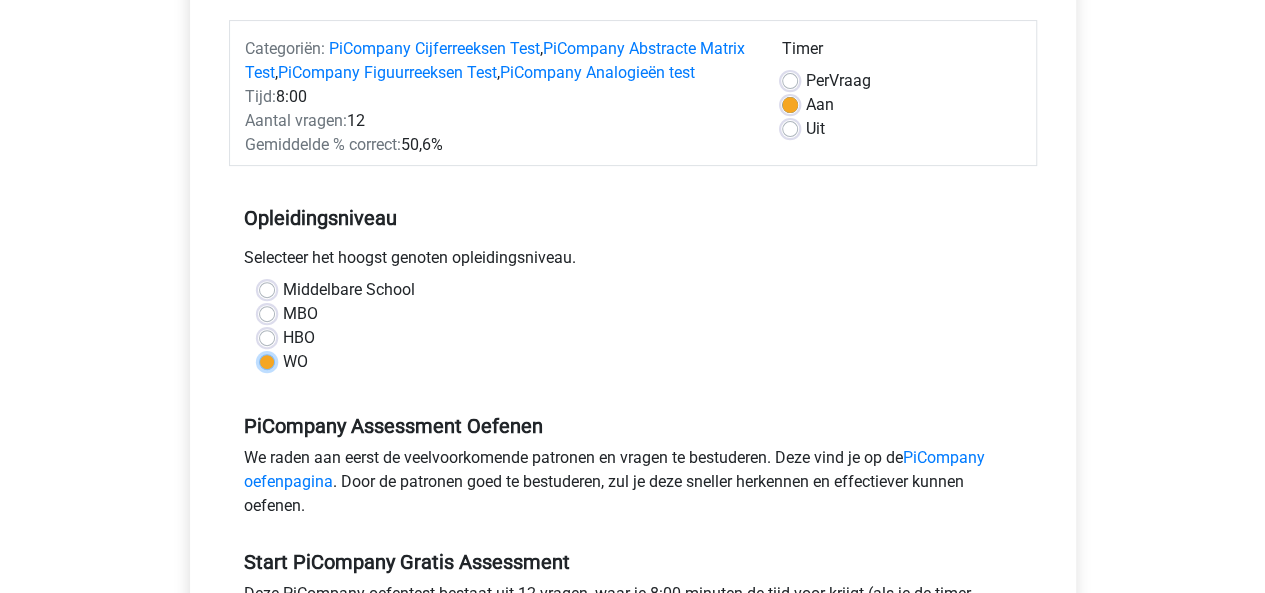 click on "WO" at bounding box center [267, 360] 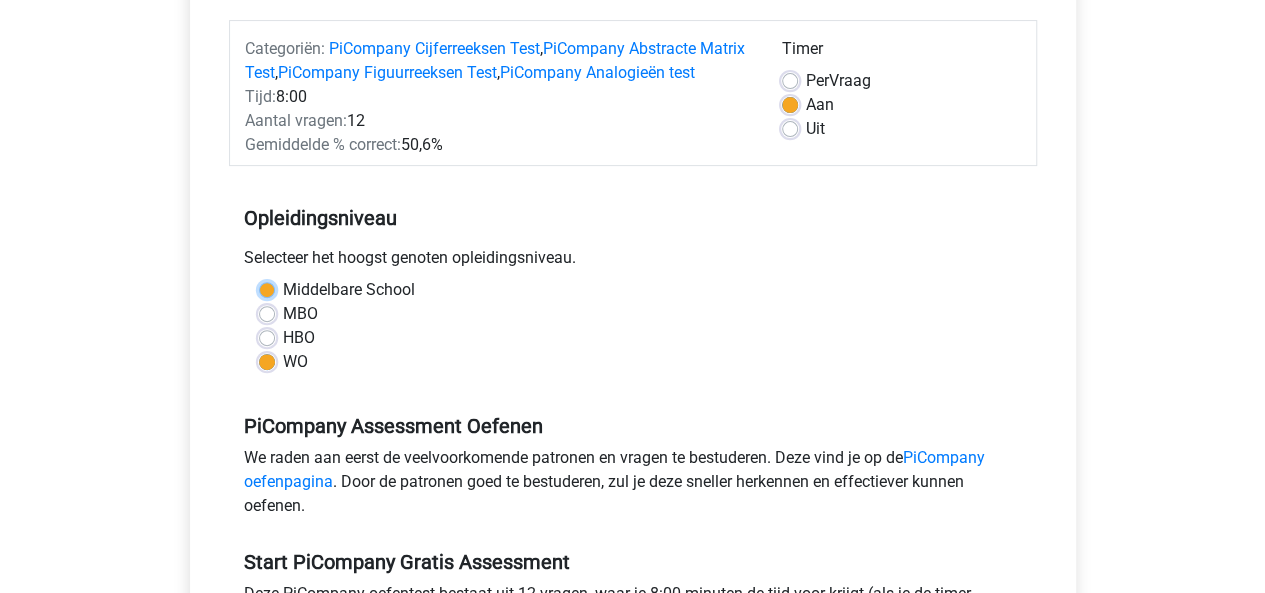 click on "Middelbare School" at bounding box center (267, 288) 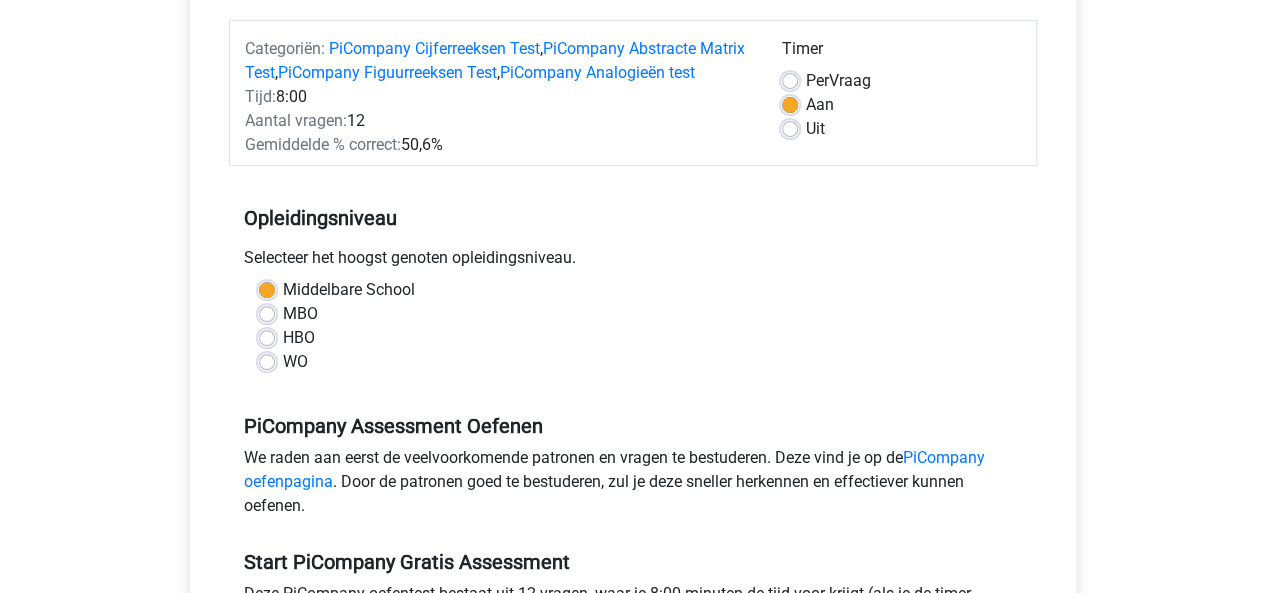 click on "WO" at bounding box center (295, 362) 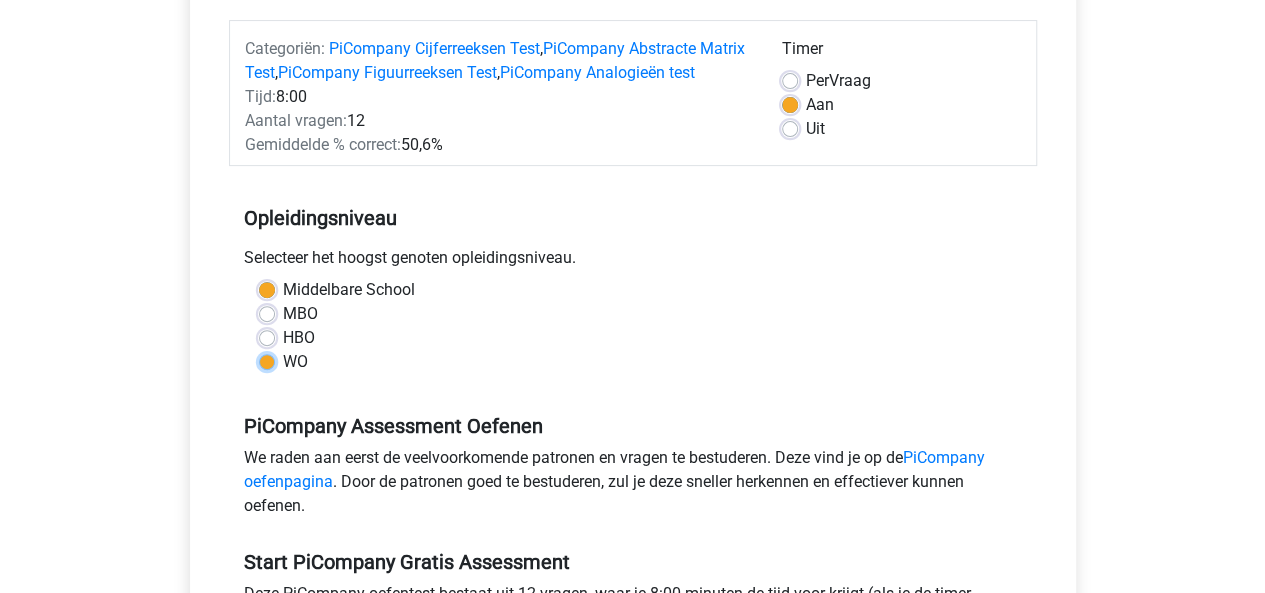 click on "WO" at bounding box center [267, 360] 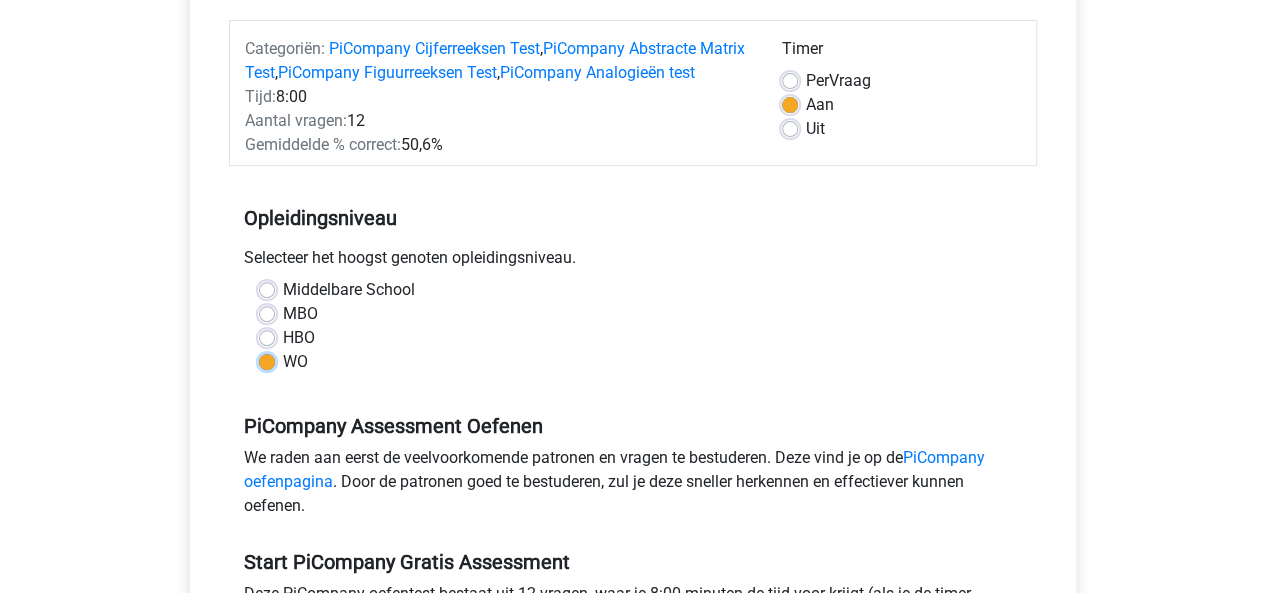 scroll, scrollTop: 758, scrollLeft: 0, axis: vertical 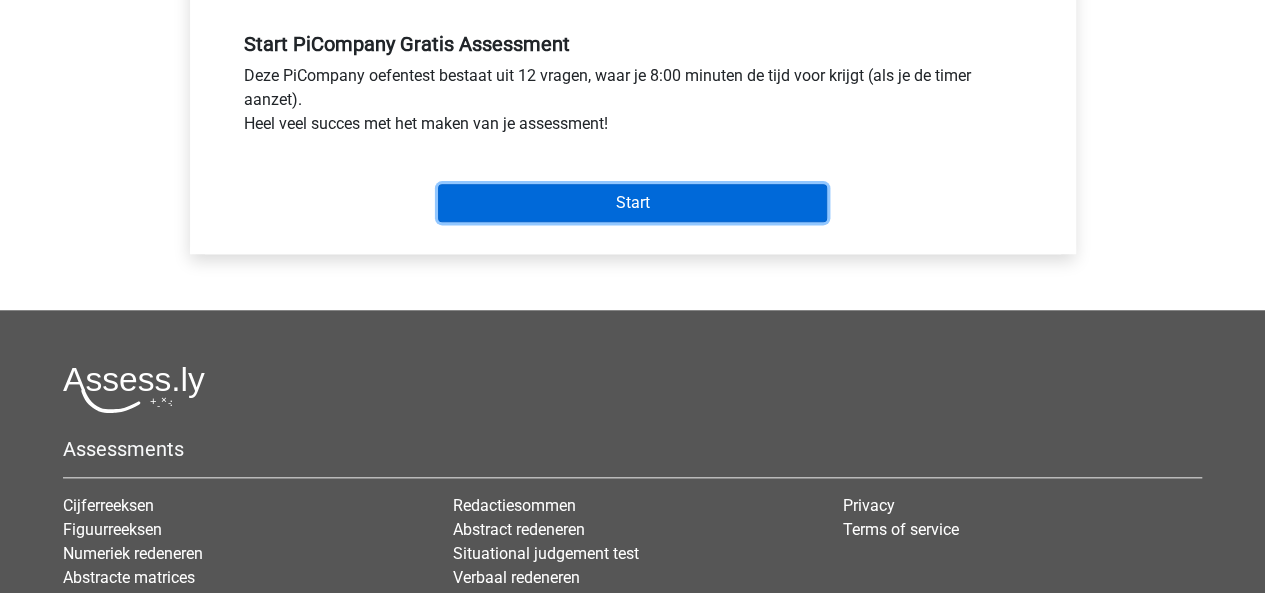 click on "Start" at bounding box center (632, 203) 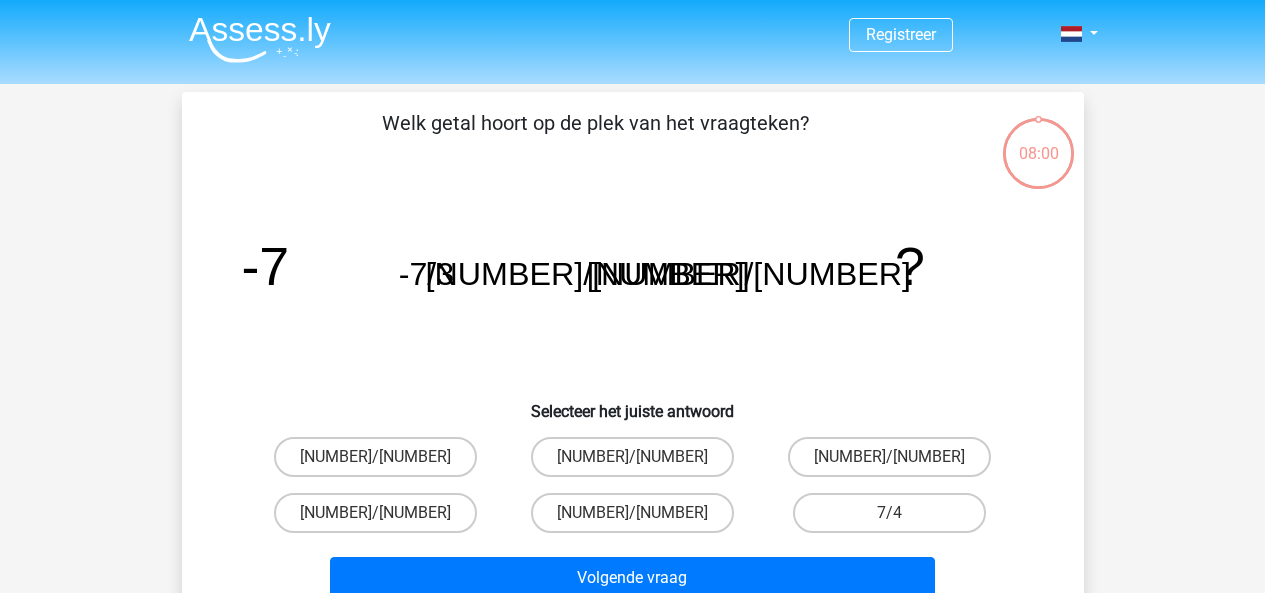 scroll, scrollTop: 0, scrollLeft: 0, axis: both 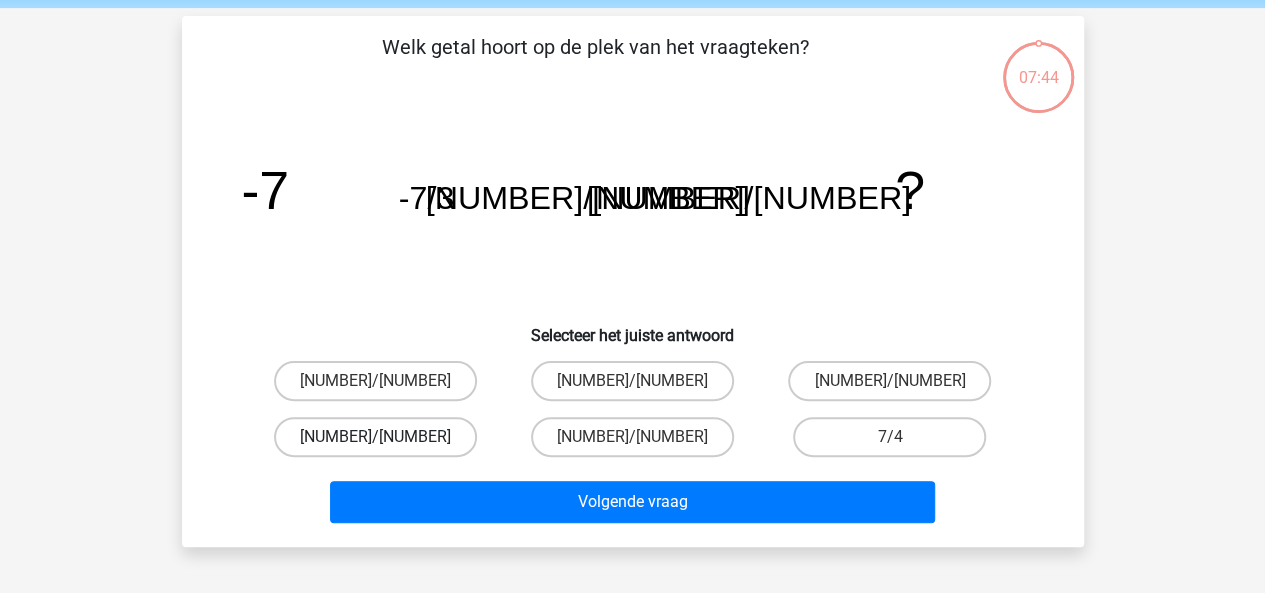 click on "-7/5616" at bounding box center [375, 437] 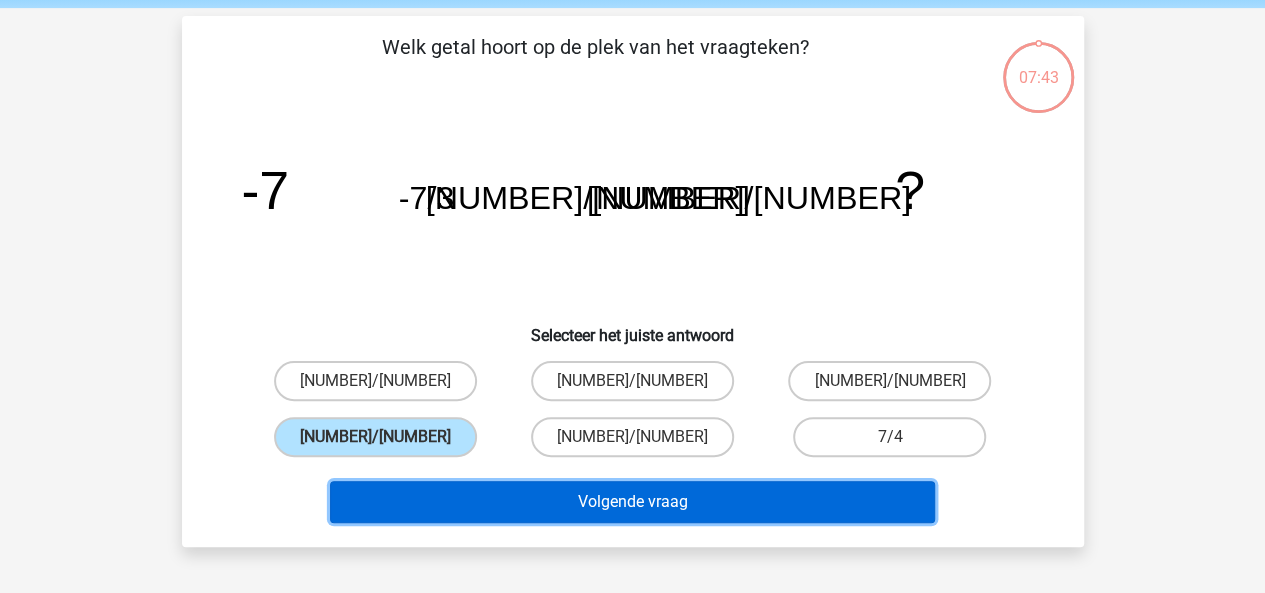 click on "Volgende vraag" at bounding box center [632, 502] 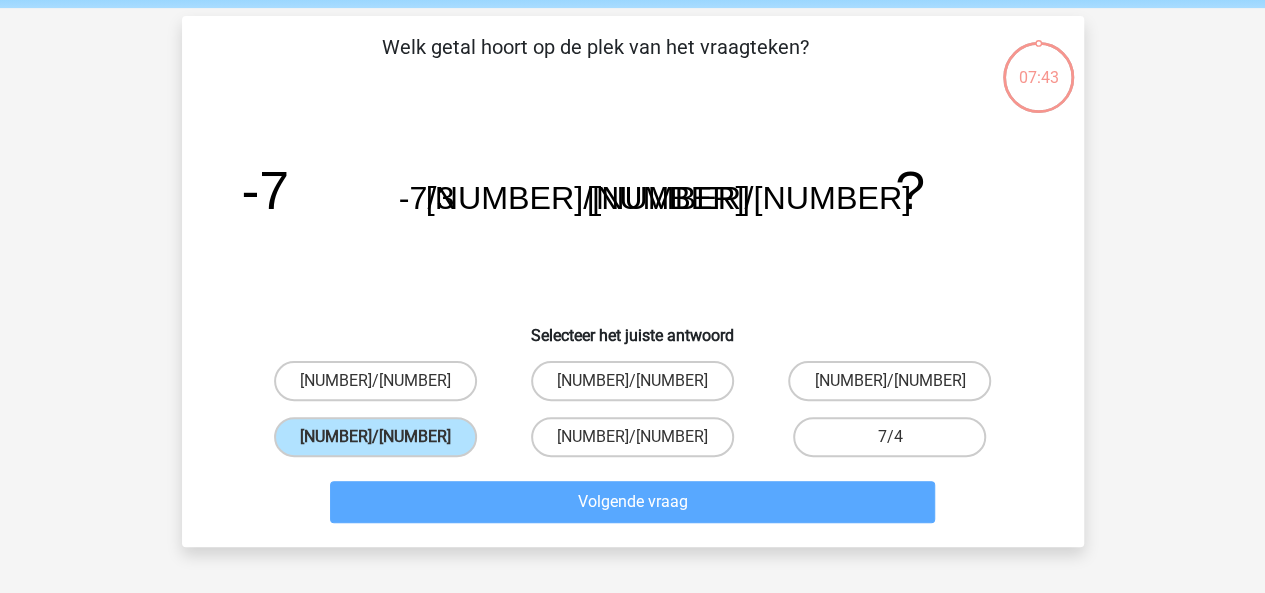 scroll, scrollTop: 92, scrollLeft: 0, axis: vertical 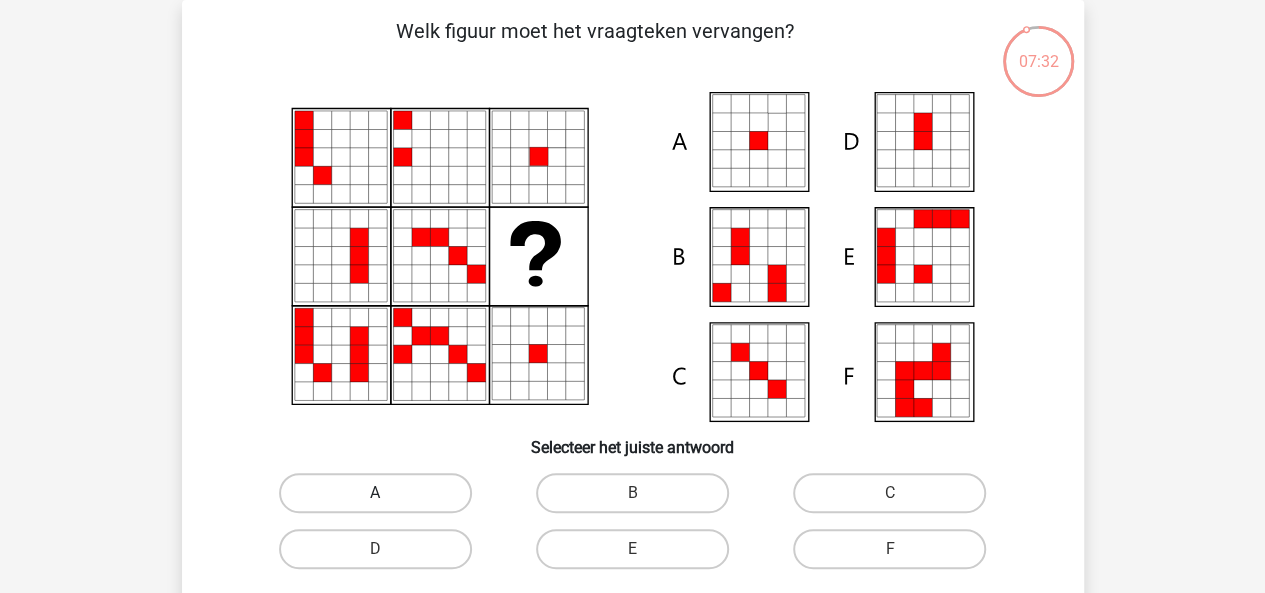 click on "A" at bounding box center [375, 493] 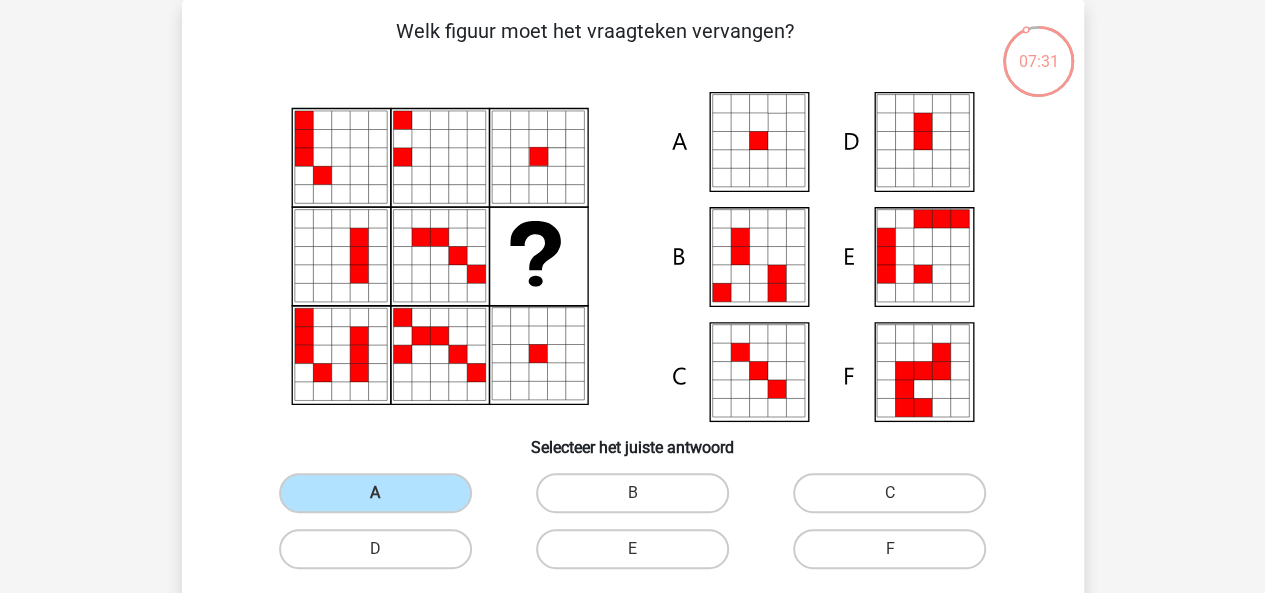 scroll, scrollTop: 610, scrollLeft: 0, axis: vertical 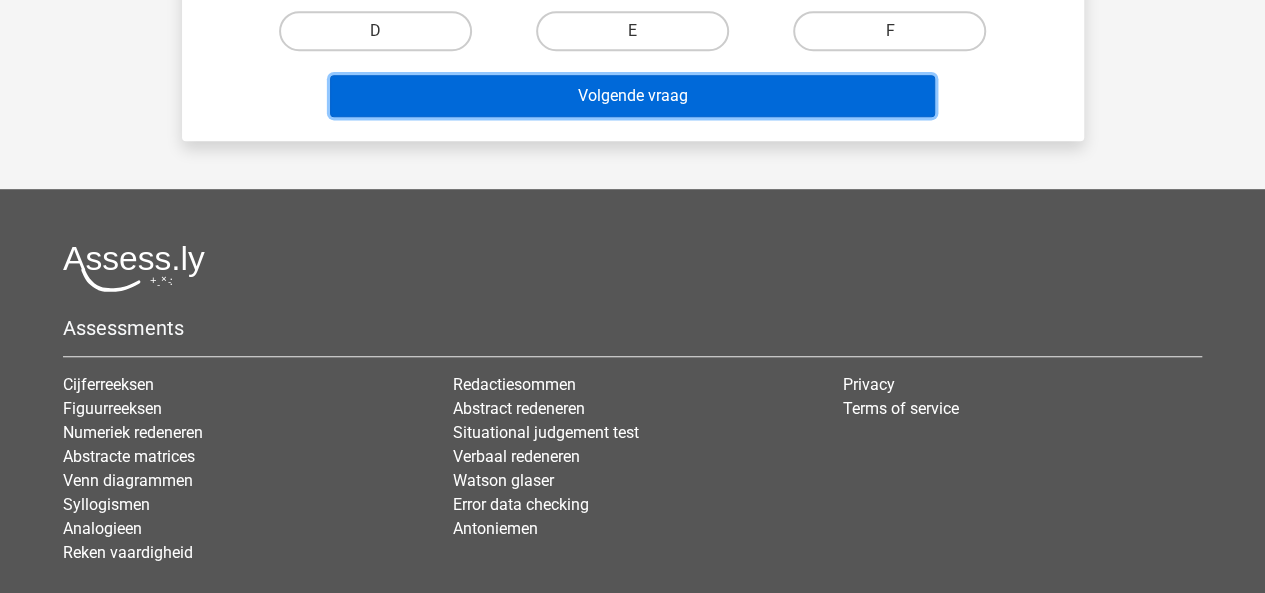 click on "Volgende vraag" at bounding box center [632, 96] 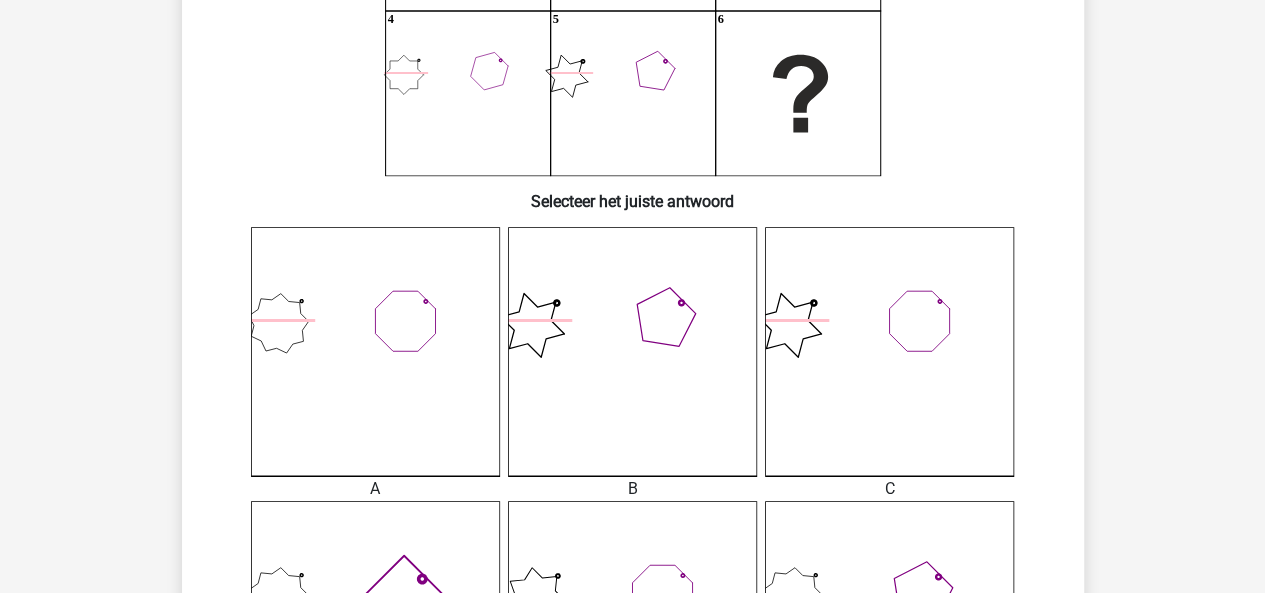 scroll, scrollTop: 0, scrollLeft: 0, axis: both 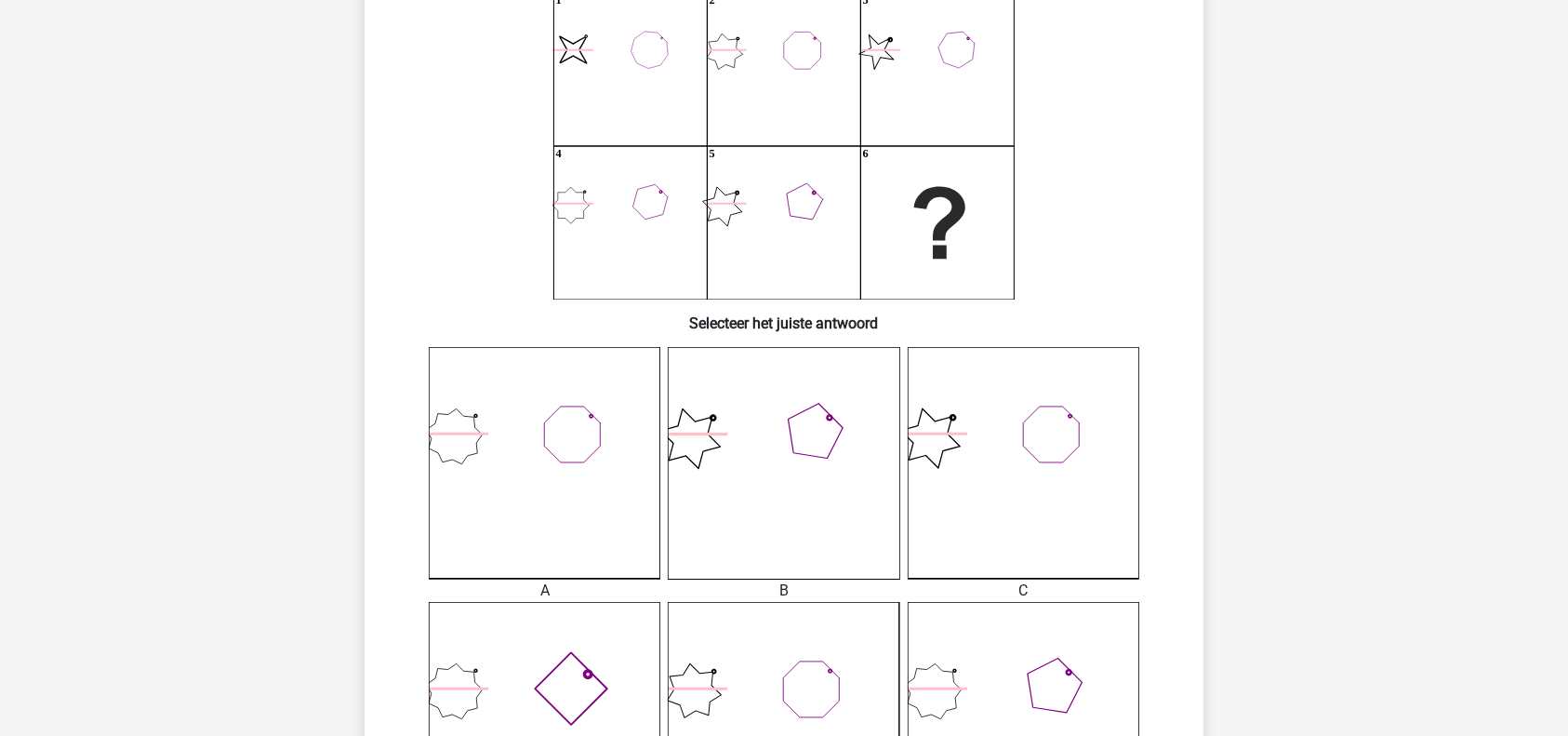 drag, startPoint x: 1189, startPoint y: 22, endPoint x: 1242, endPoint y: 183, distance: 169.49926 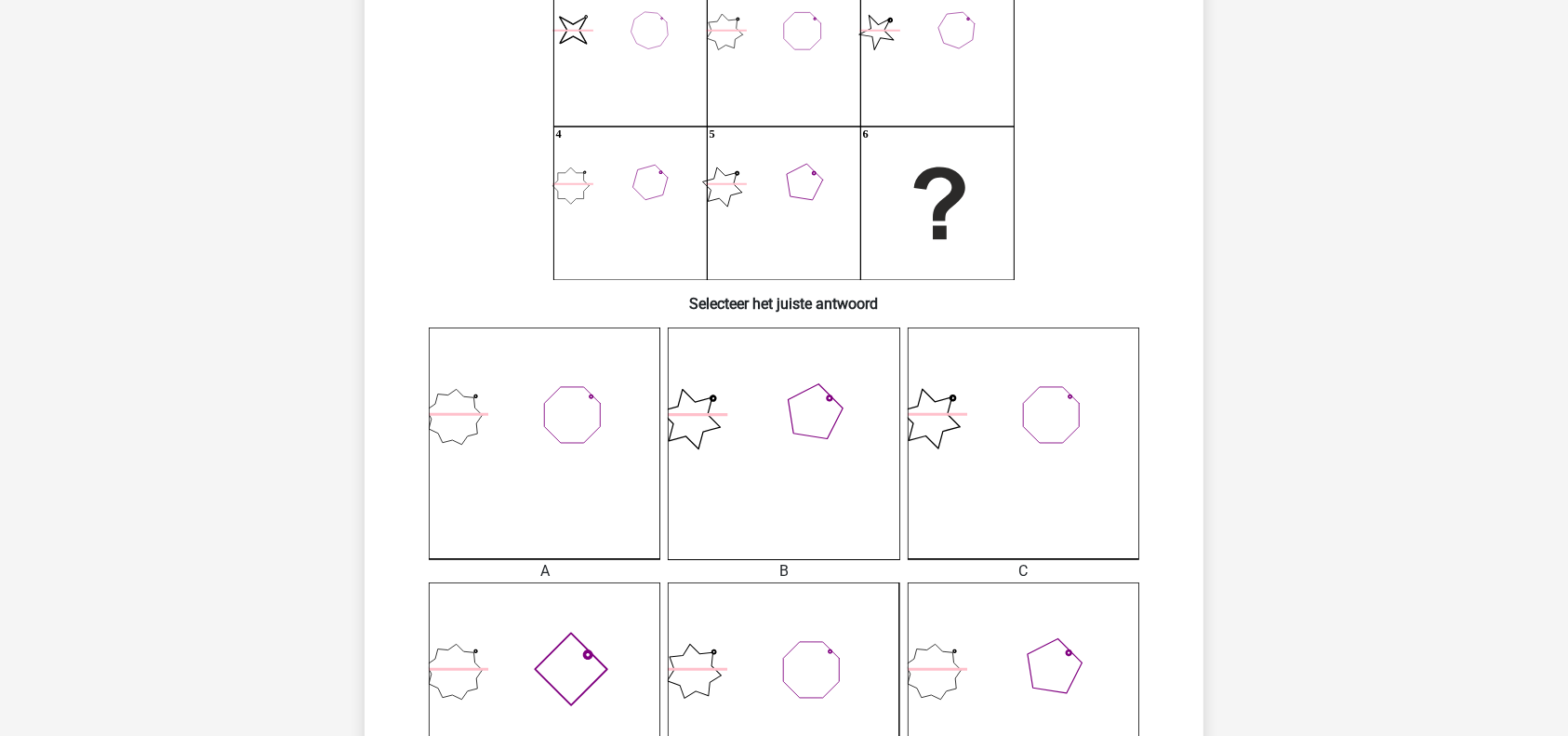 scroll, scrollTop: 200, scrollLeft: 0, axis: vertical 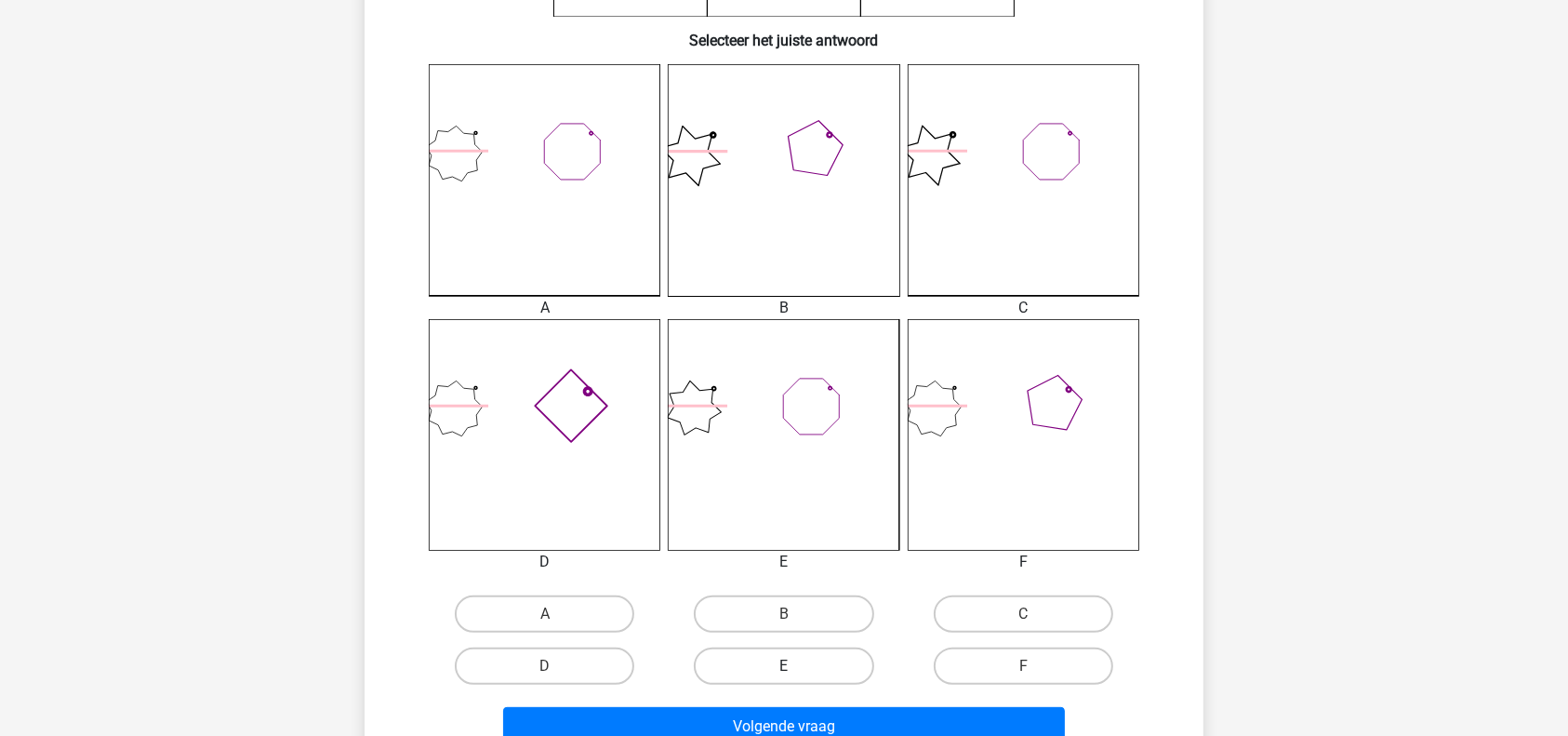 click on "E" at bounding box center [783, 666] 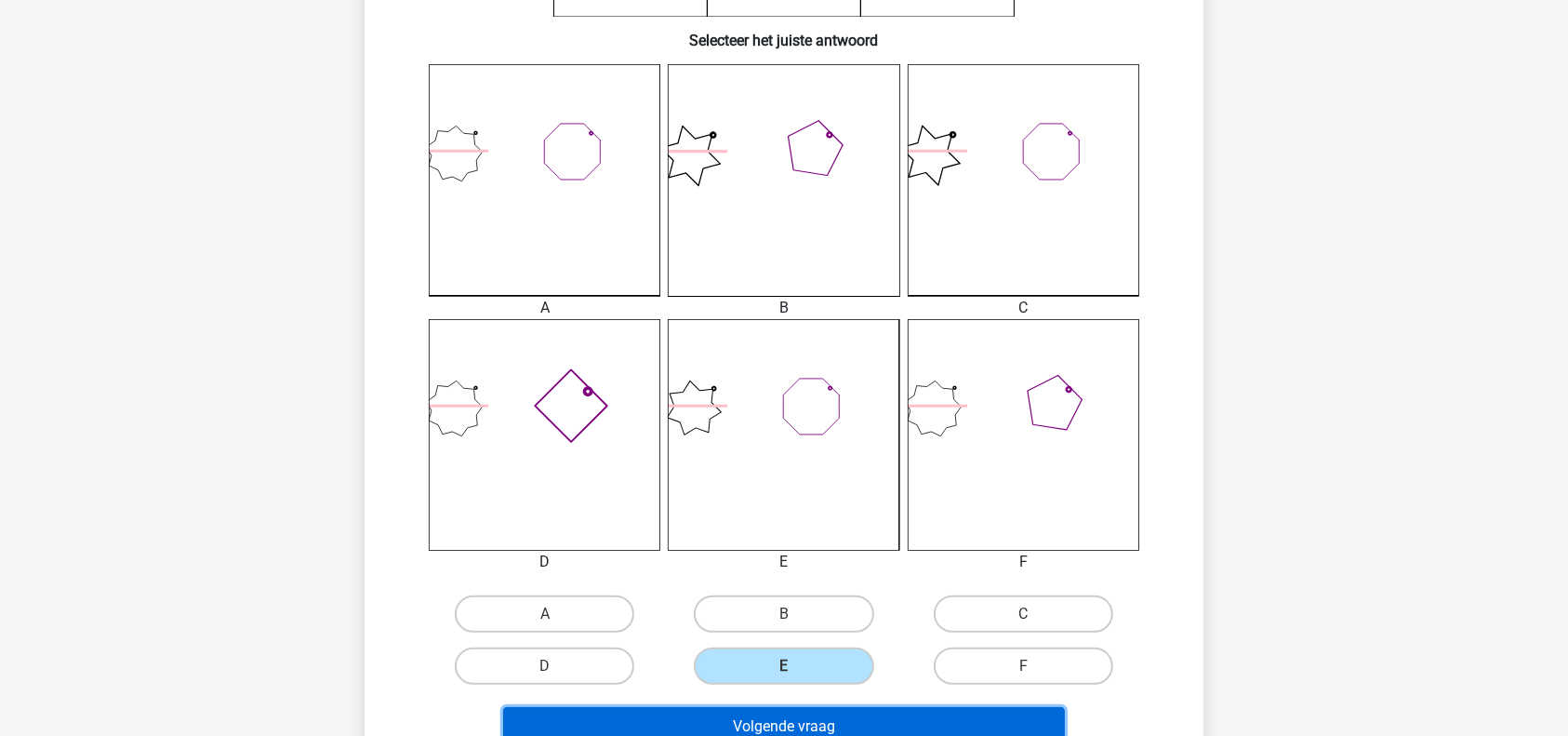 click on "Volgende vraag" at bounding box center (784, 727) 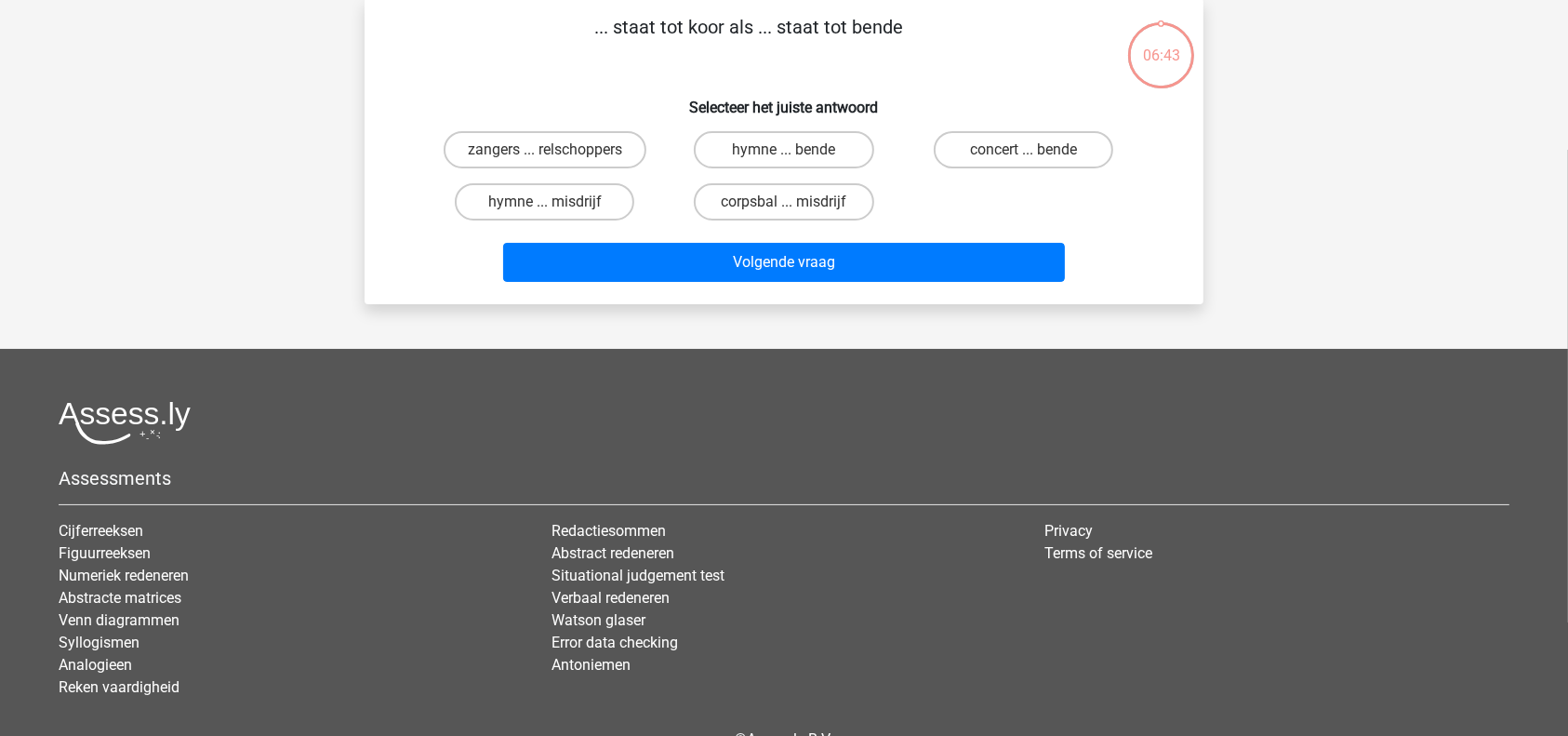 scroll, scrollTop: 86, scrollLeft: 0, axis: vertical 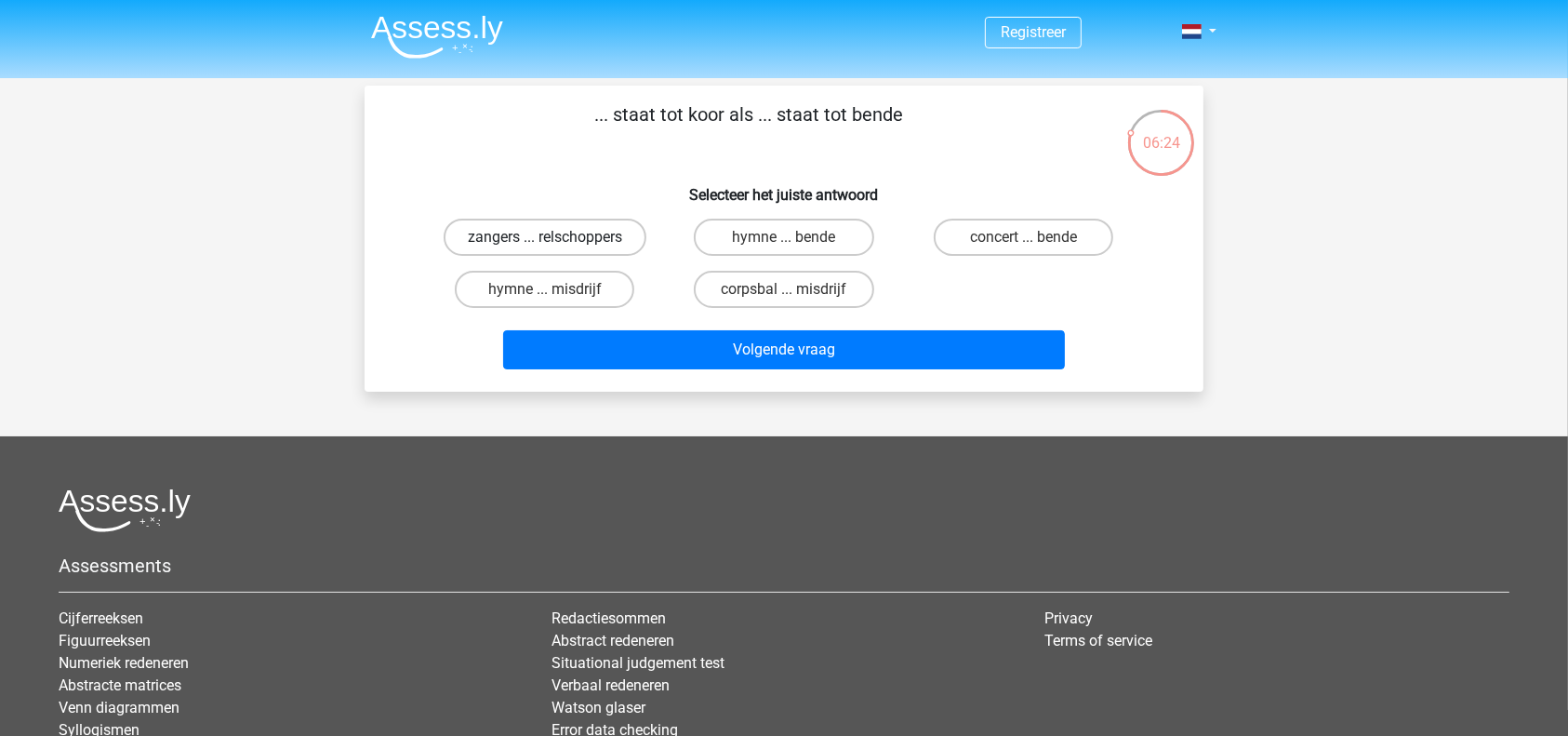 click on "zangers ... relschoppers" at bounding box center (545, 237) 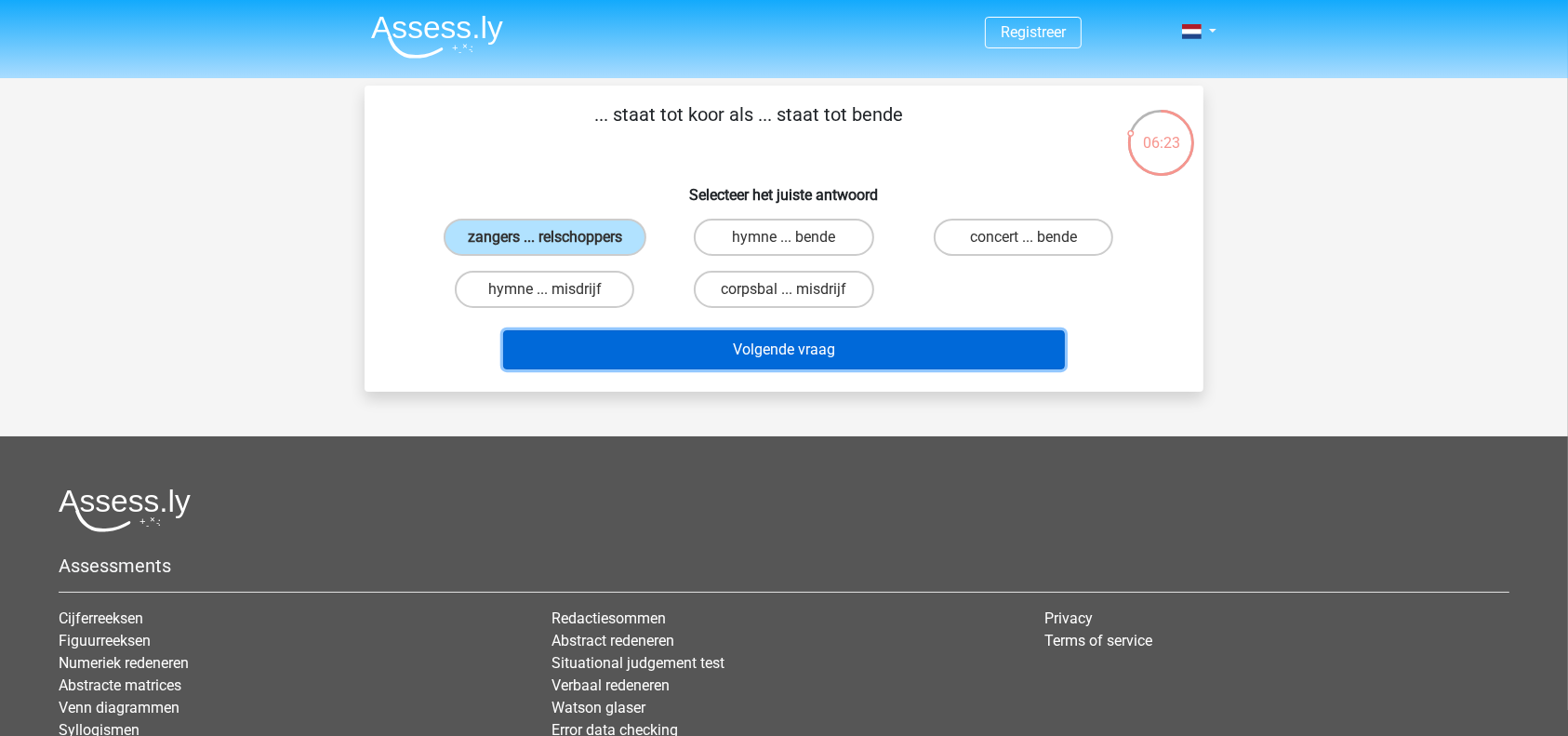 click on "Volgende vraag" at bounding box center (784, 350) 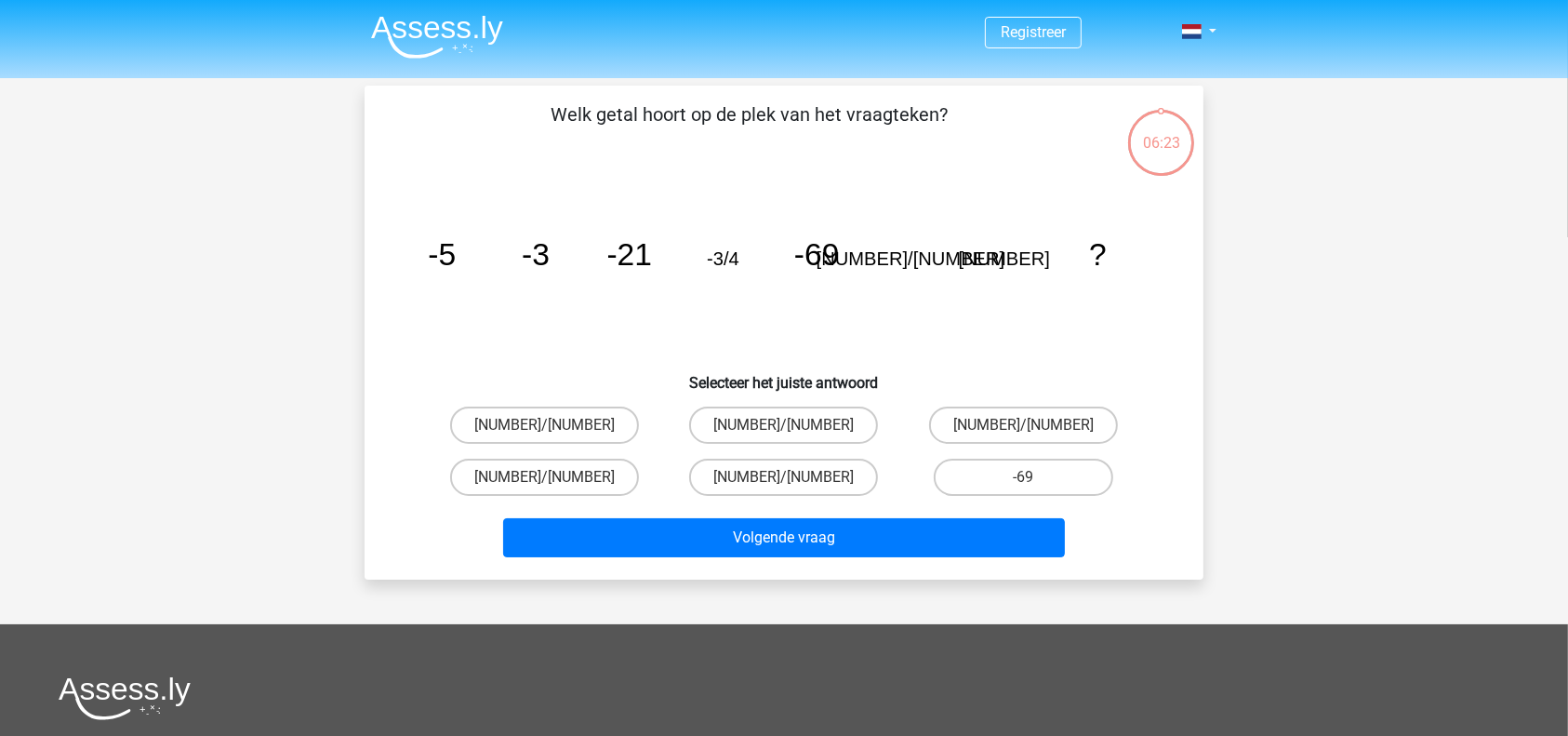 scroll, scrollTop: 86, scrollLeft: 0, axis: vertical 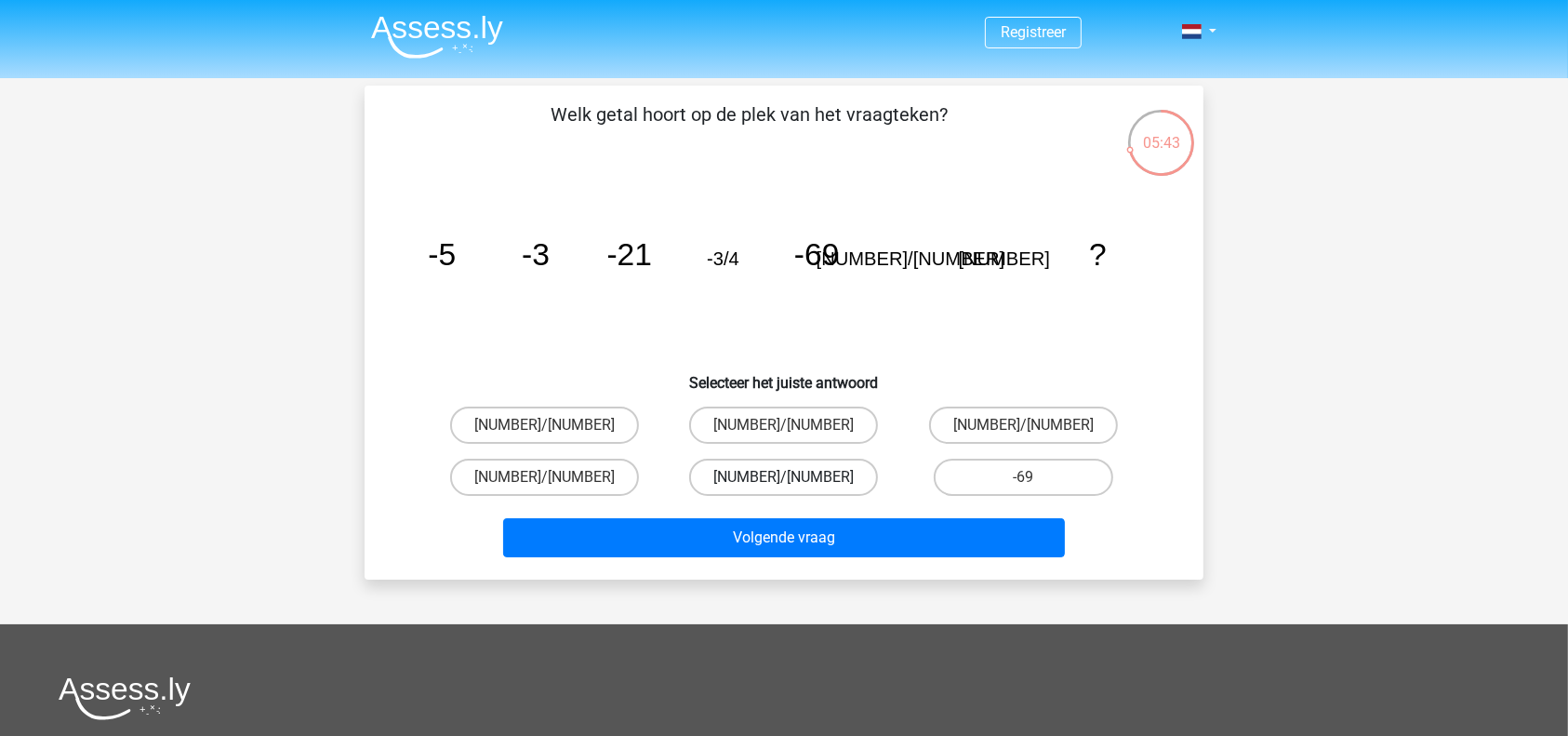 click on "-3/64" at bounding box center [783, 477] 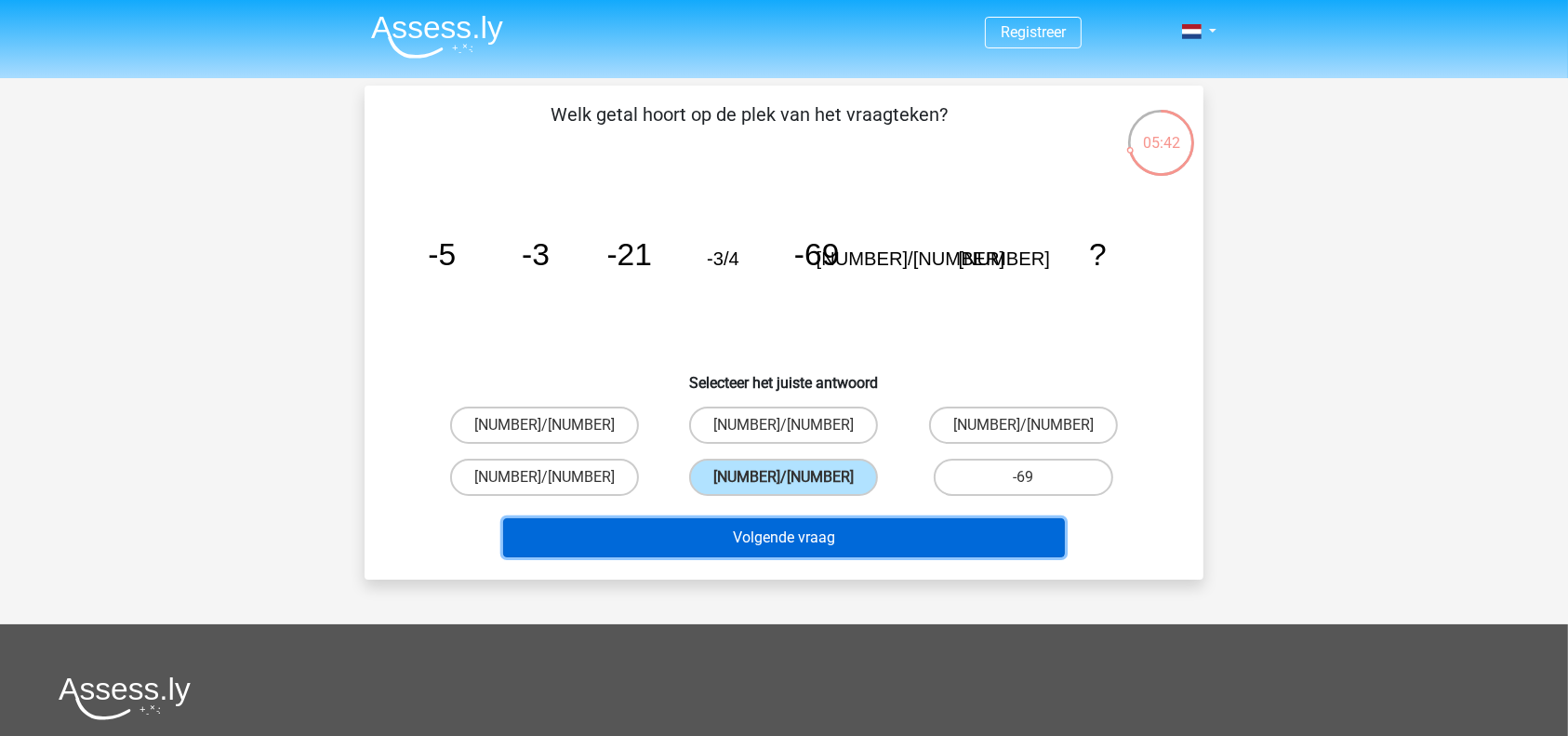 click on "Volgende vraag" at bounding box center (784, 538) 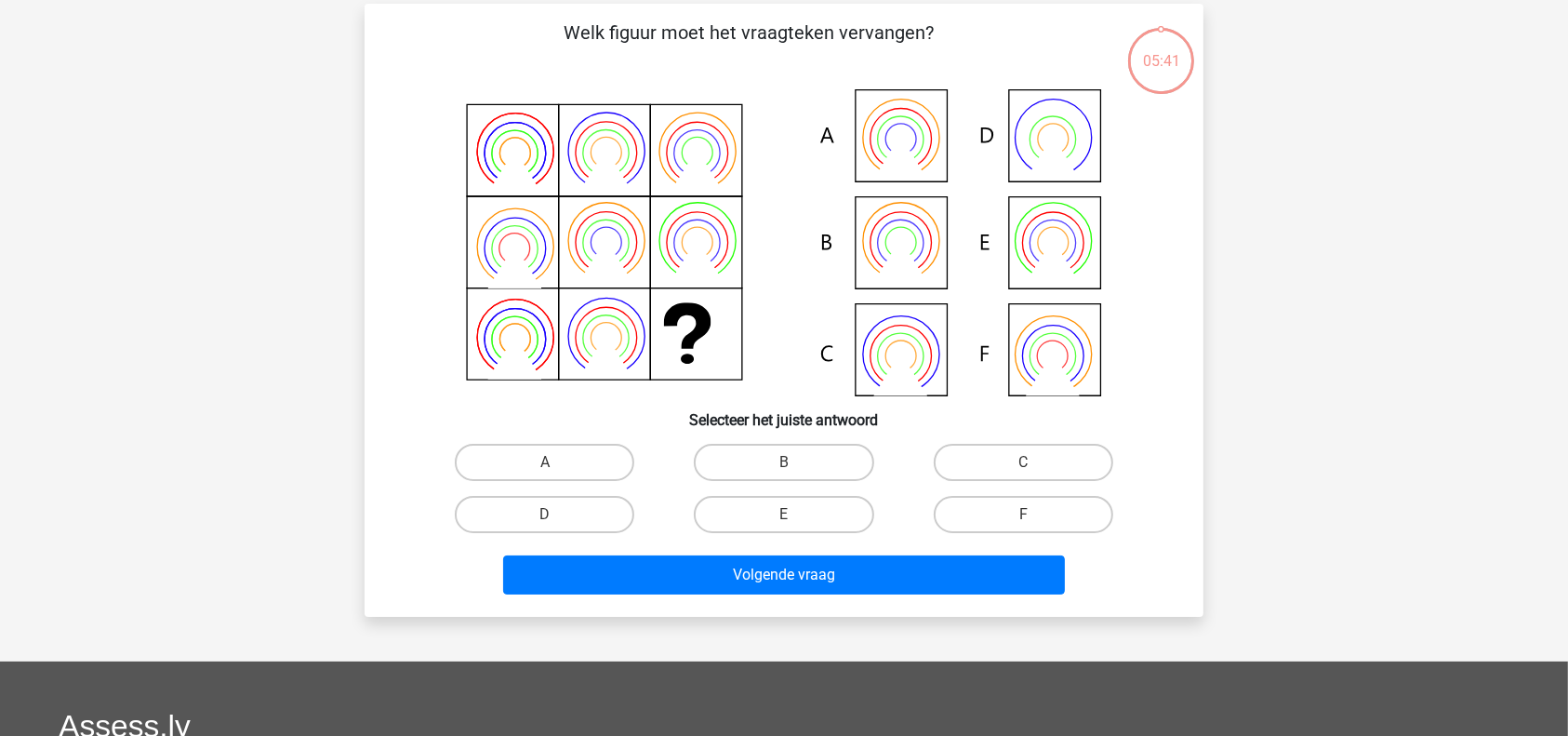 scroll, scrollTop: 86, scrollLeft: 0, axis: vertical 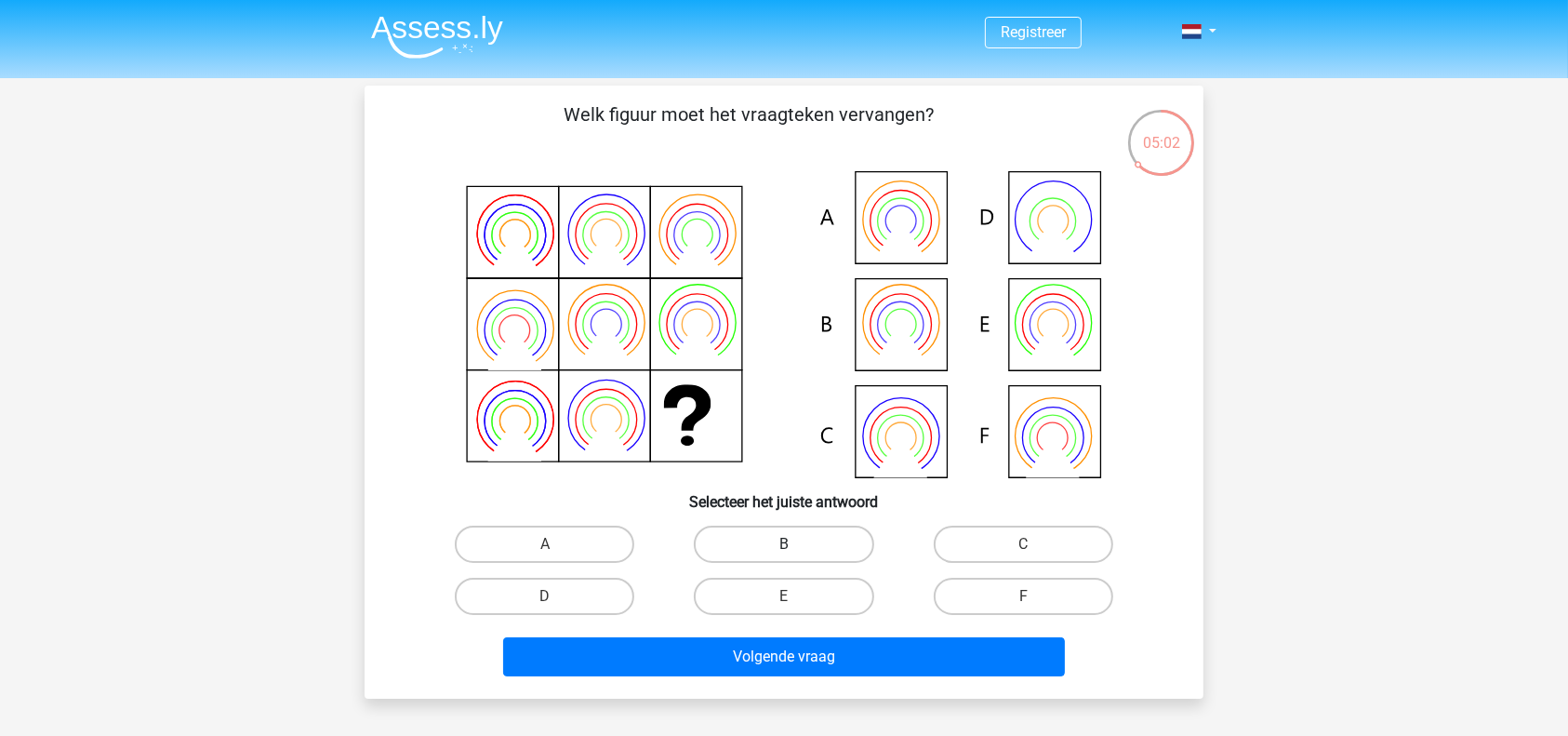 click on "B" at bounding box center [783, 544] 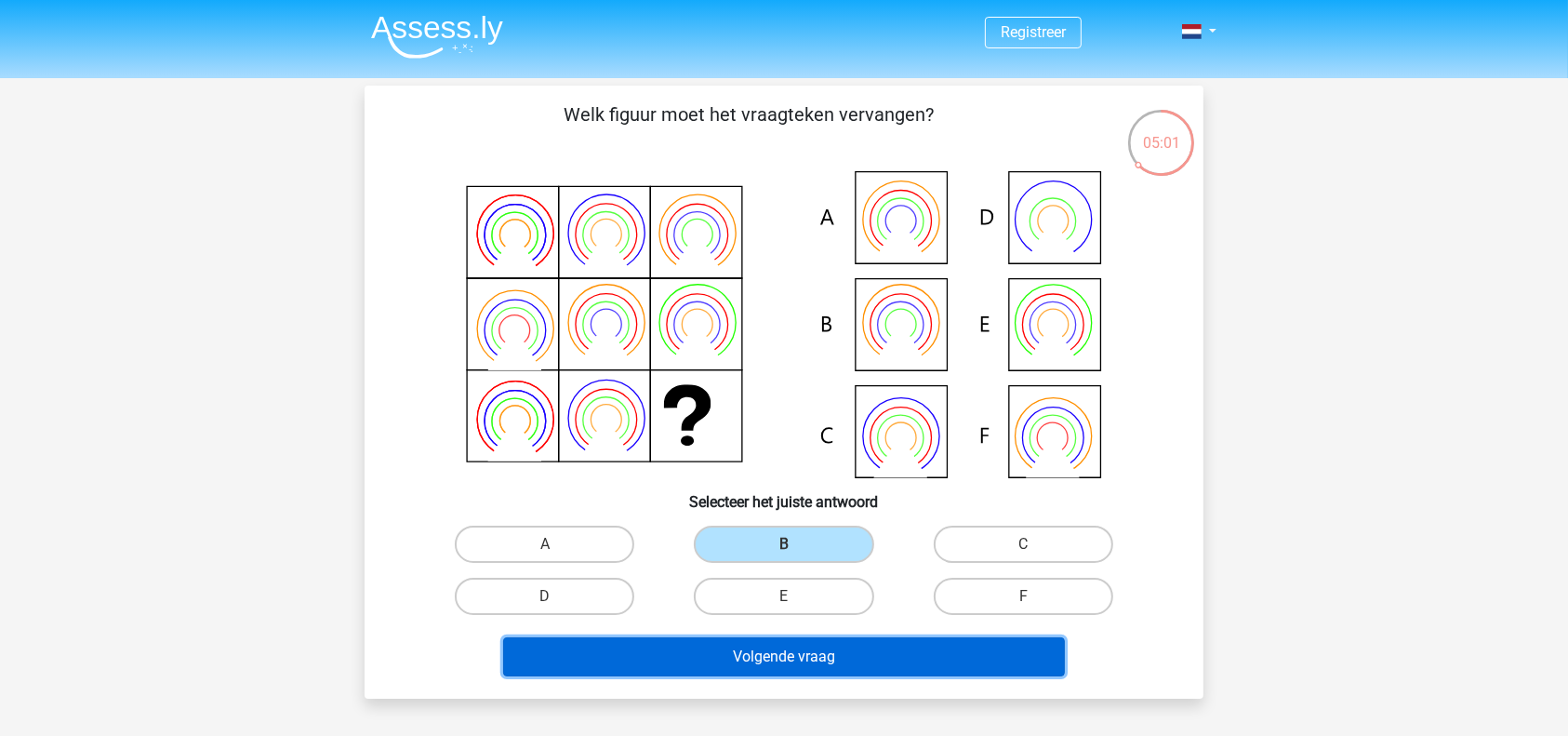 click on "Volgende vraag" at bounding box center (784, 657) 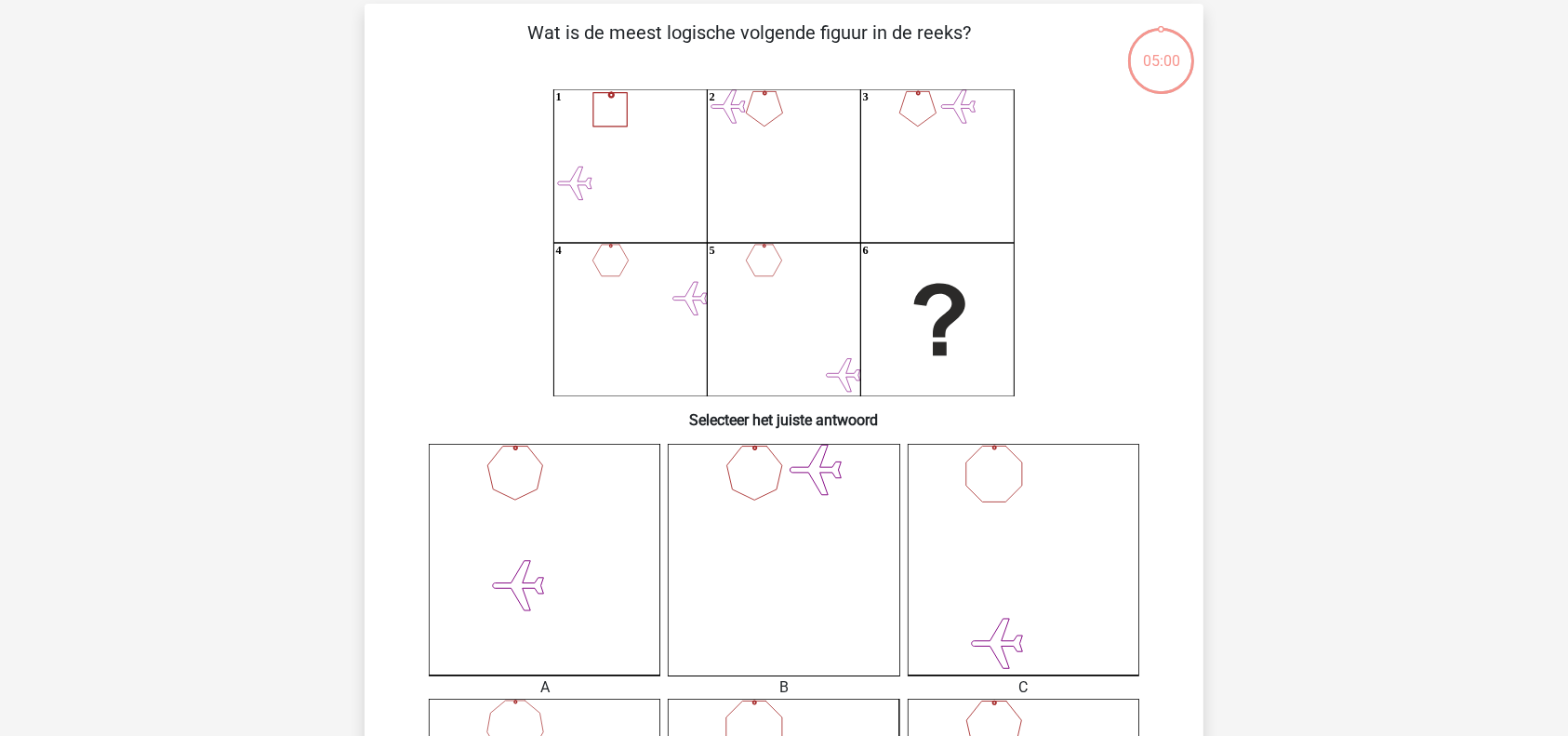 scroll, scrollTop: 86, scrollLeft: 0, axis: vertical 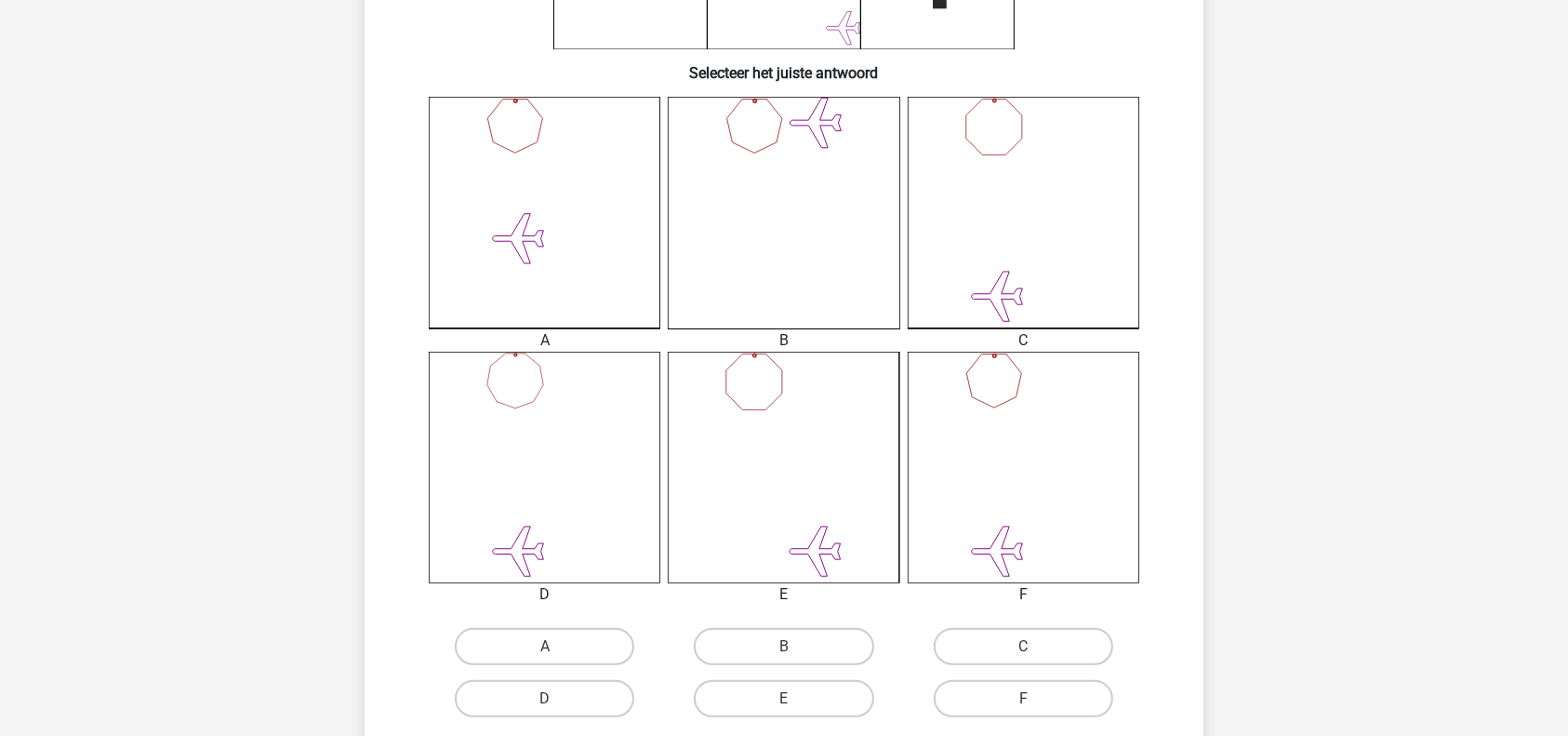 click on "E" at bounding box center [790, 704] 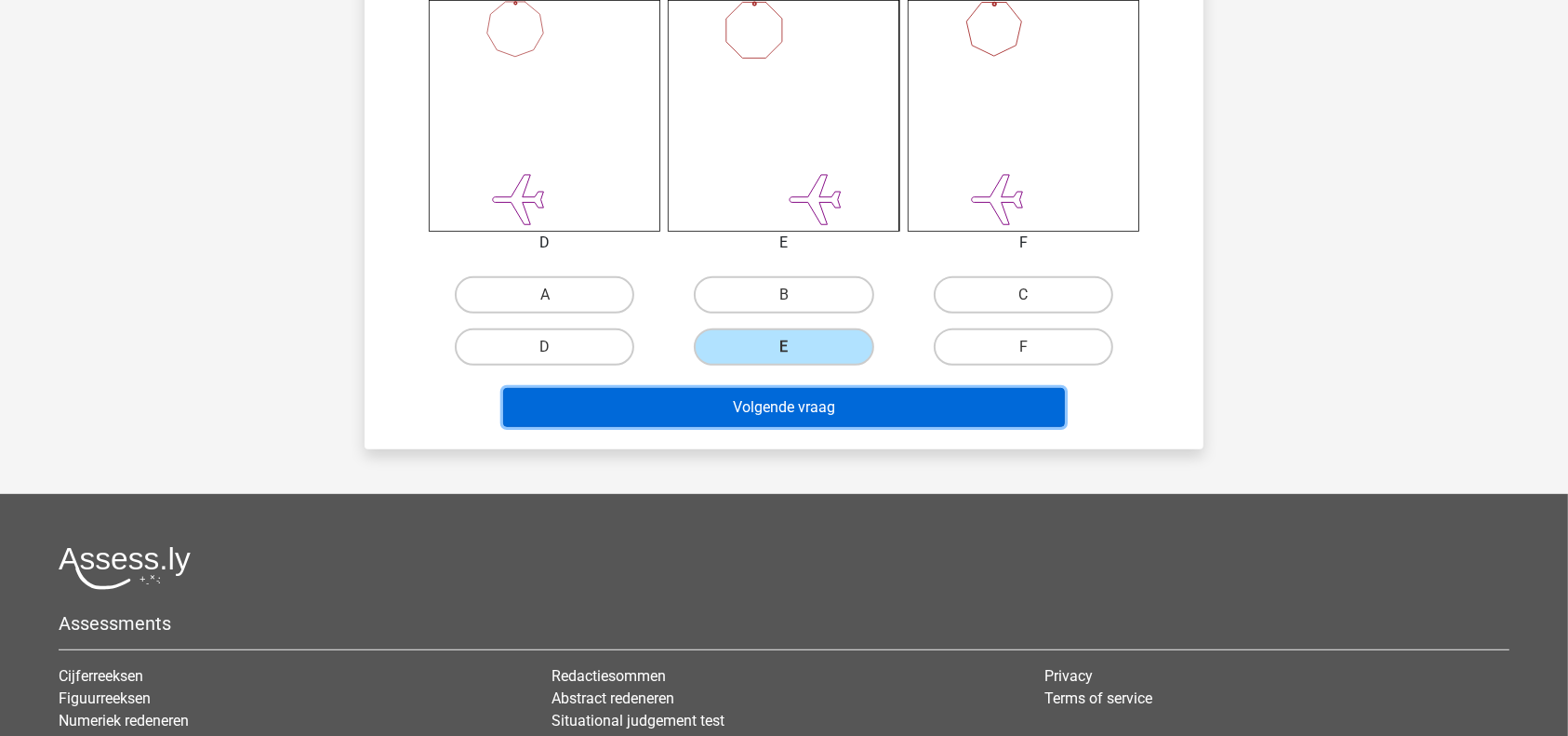 click on "Volgende vraag" at bounding box center (784, 408) 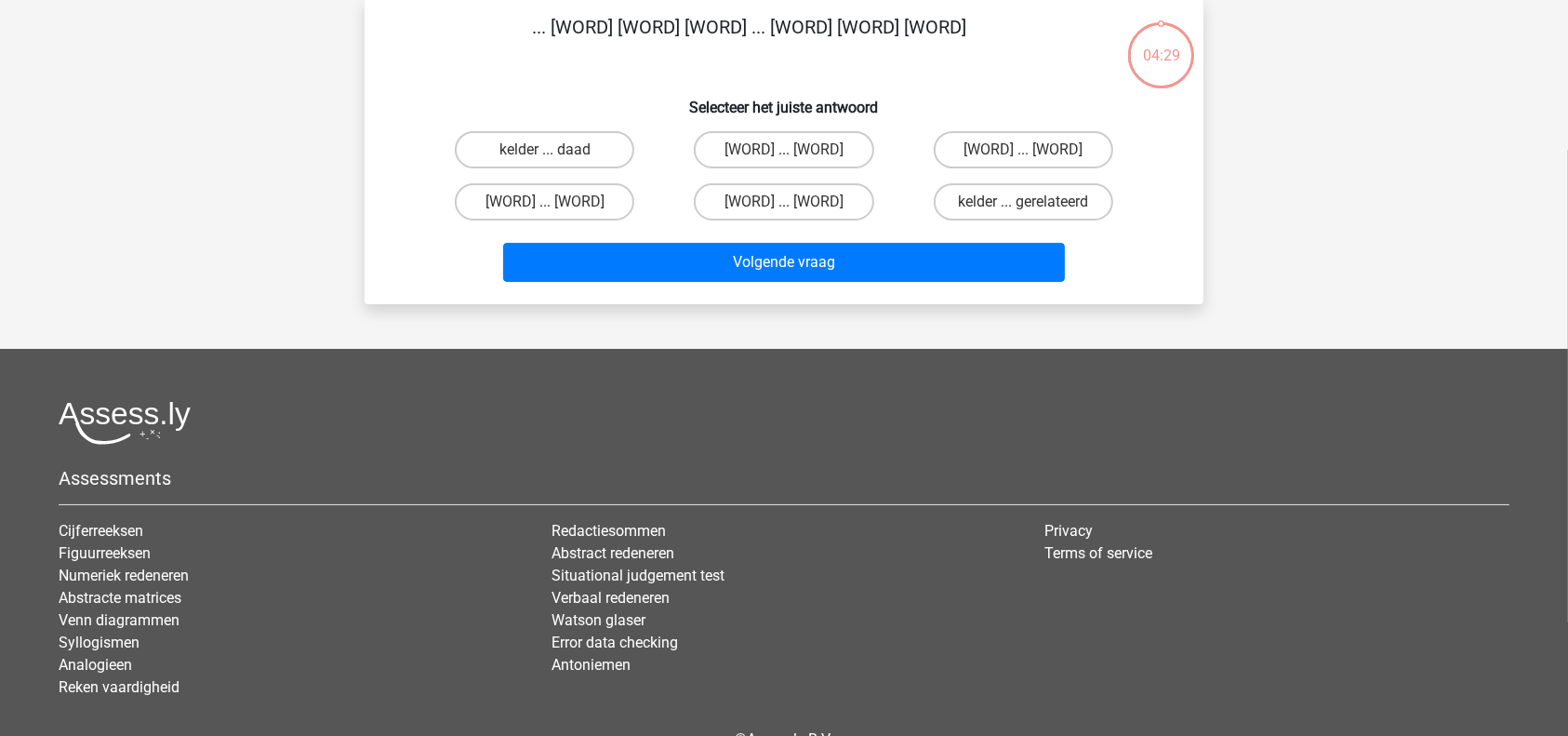 scroll, scrollTop: 86, scrollLeft: 0, axis: vertical 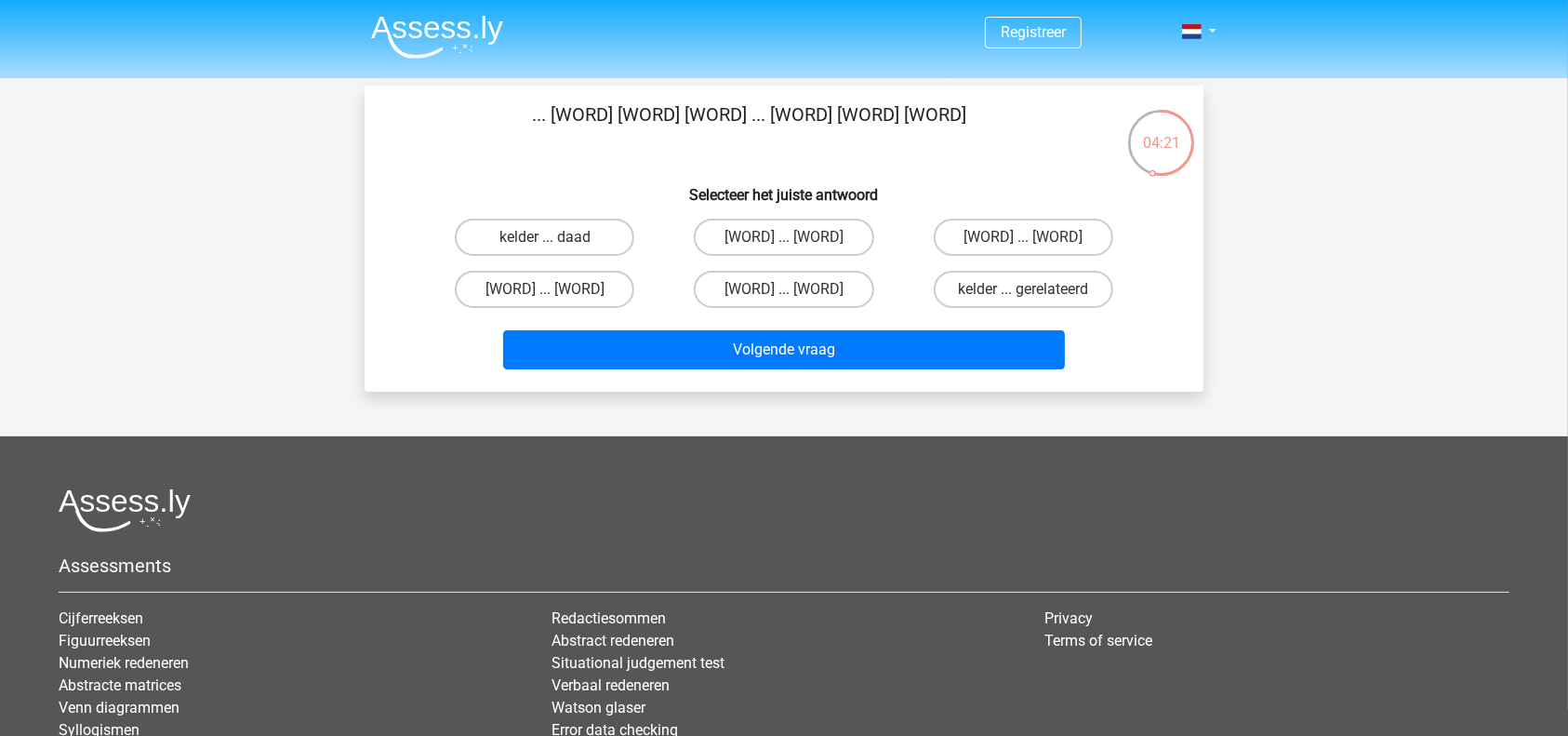 click on "... staat tot parterretrap als ... staat tot neven" at bounding box center [749, 128] 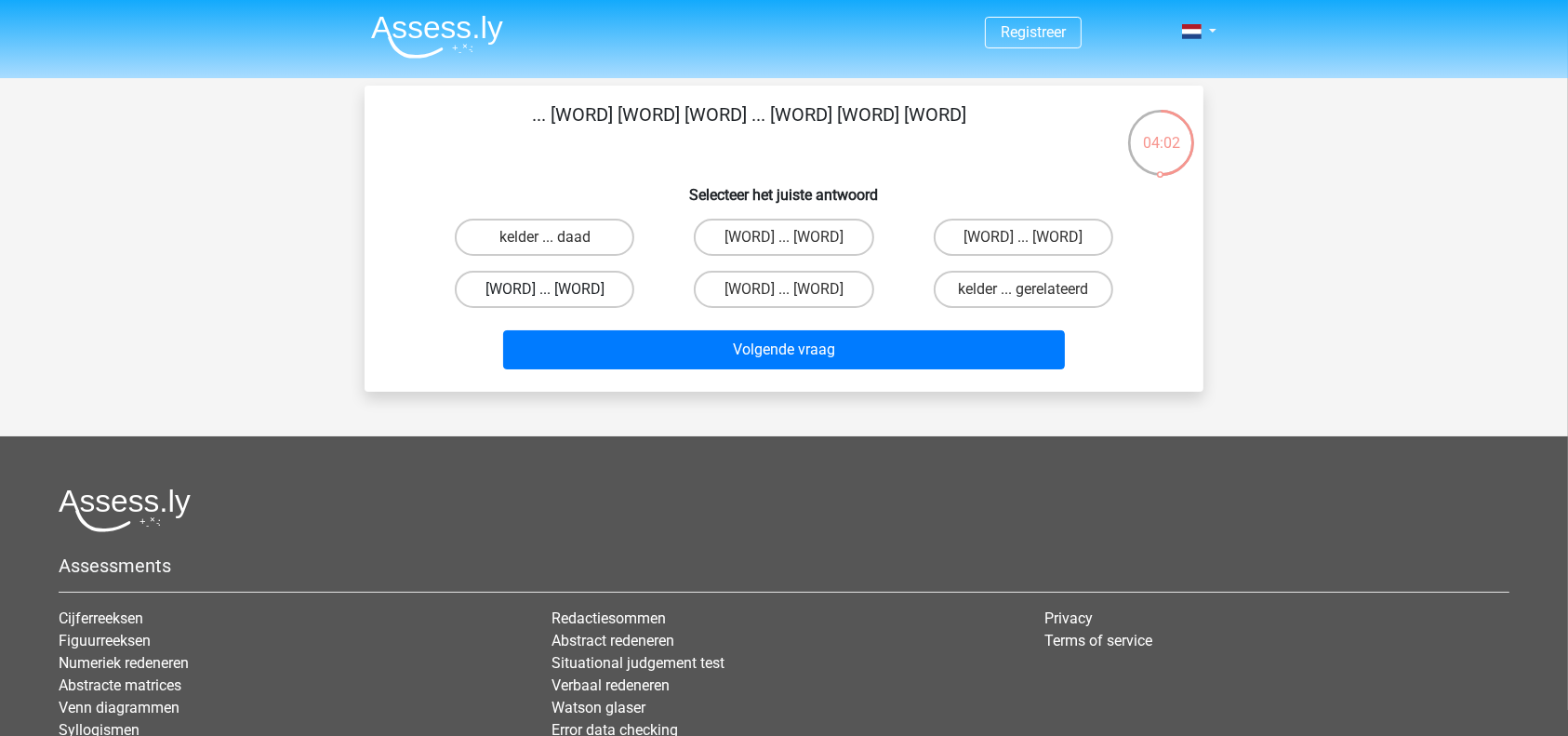 click on "legovogel ... daad" at bounding box center [544, 289] 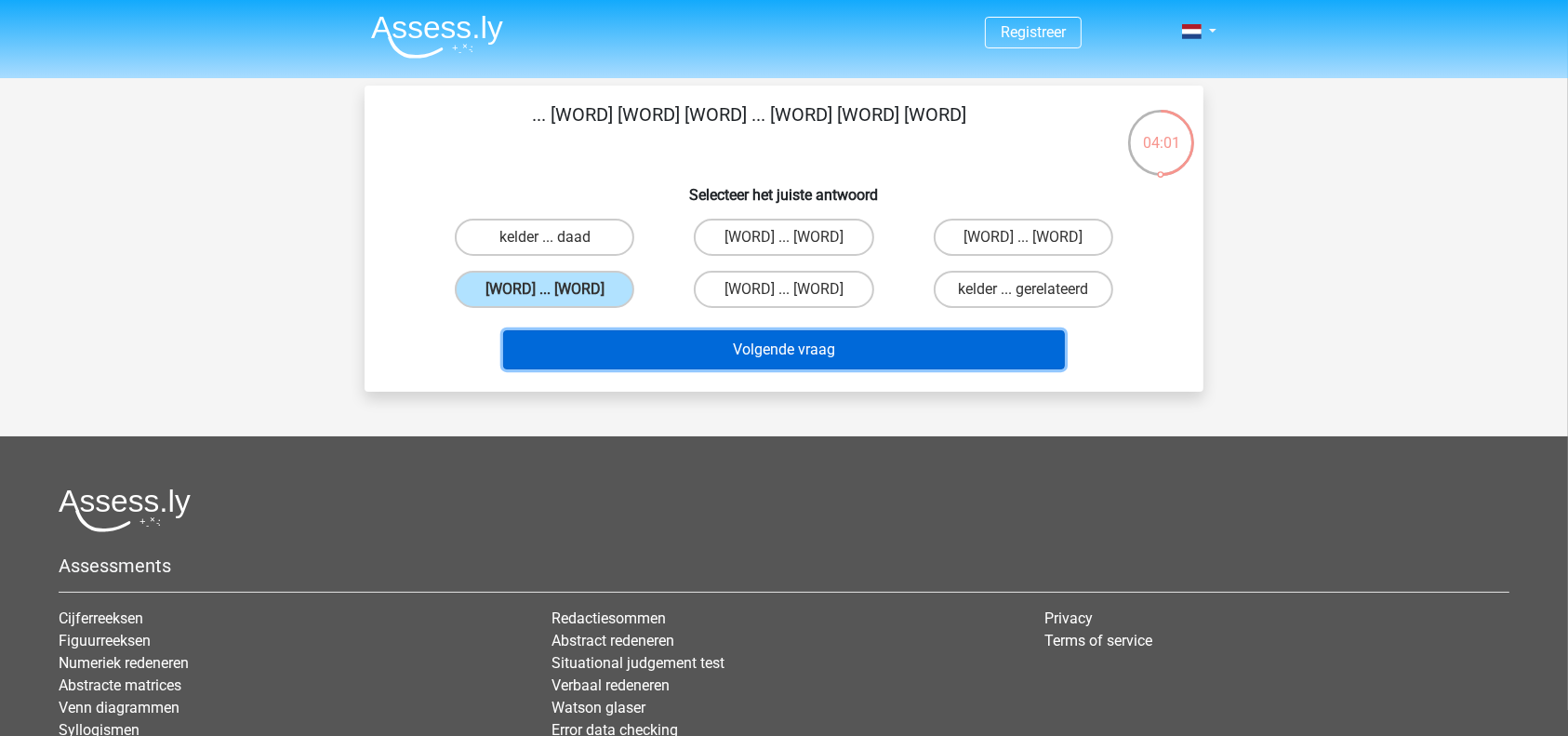 click on "Volgende vraag" at bounding box center (784, 350) 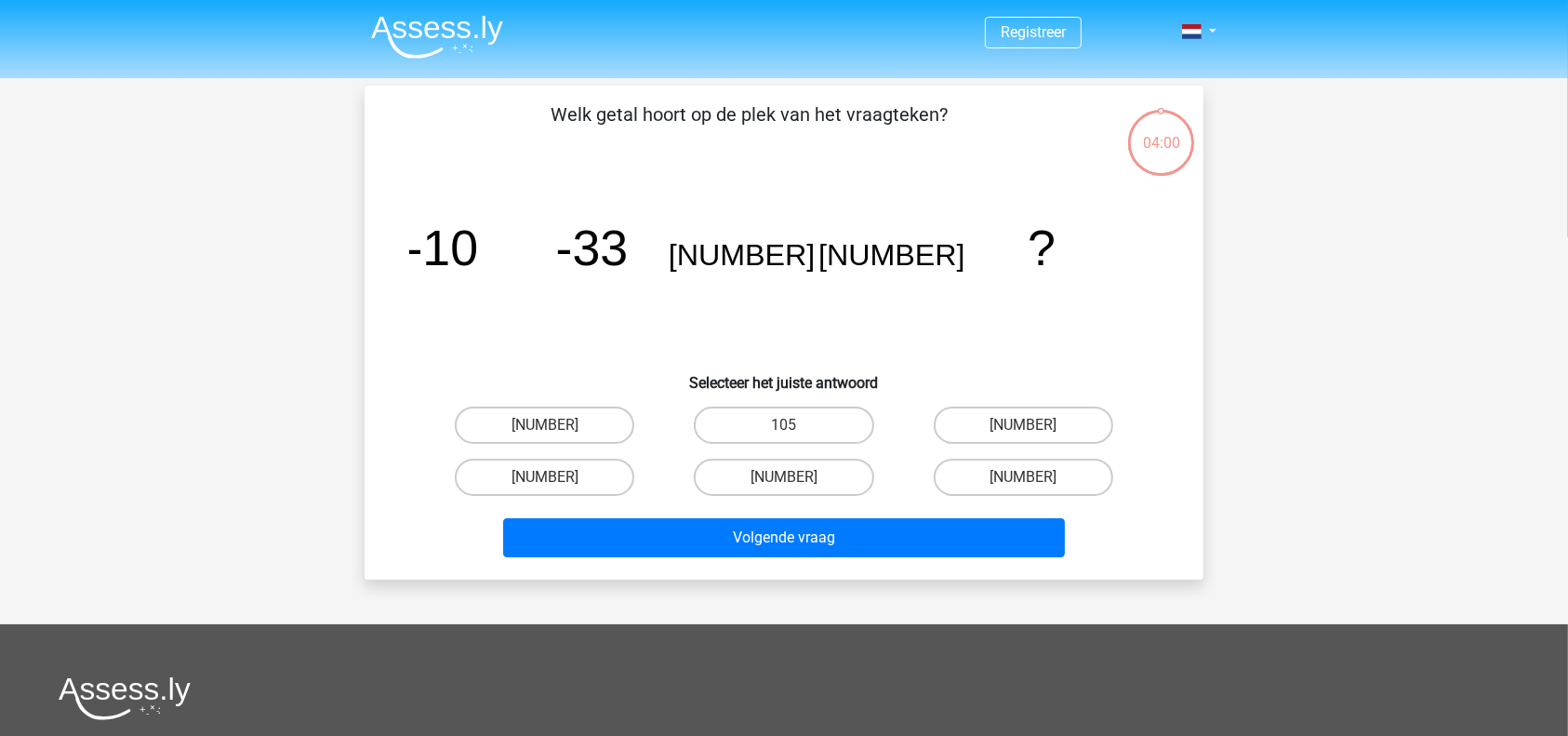 scroll, scrollTop: 86, scrollLeft: 0, axis: vertical 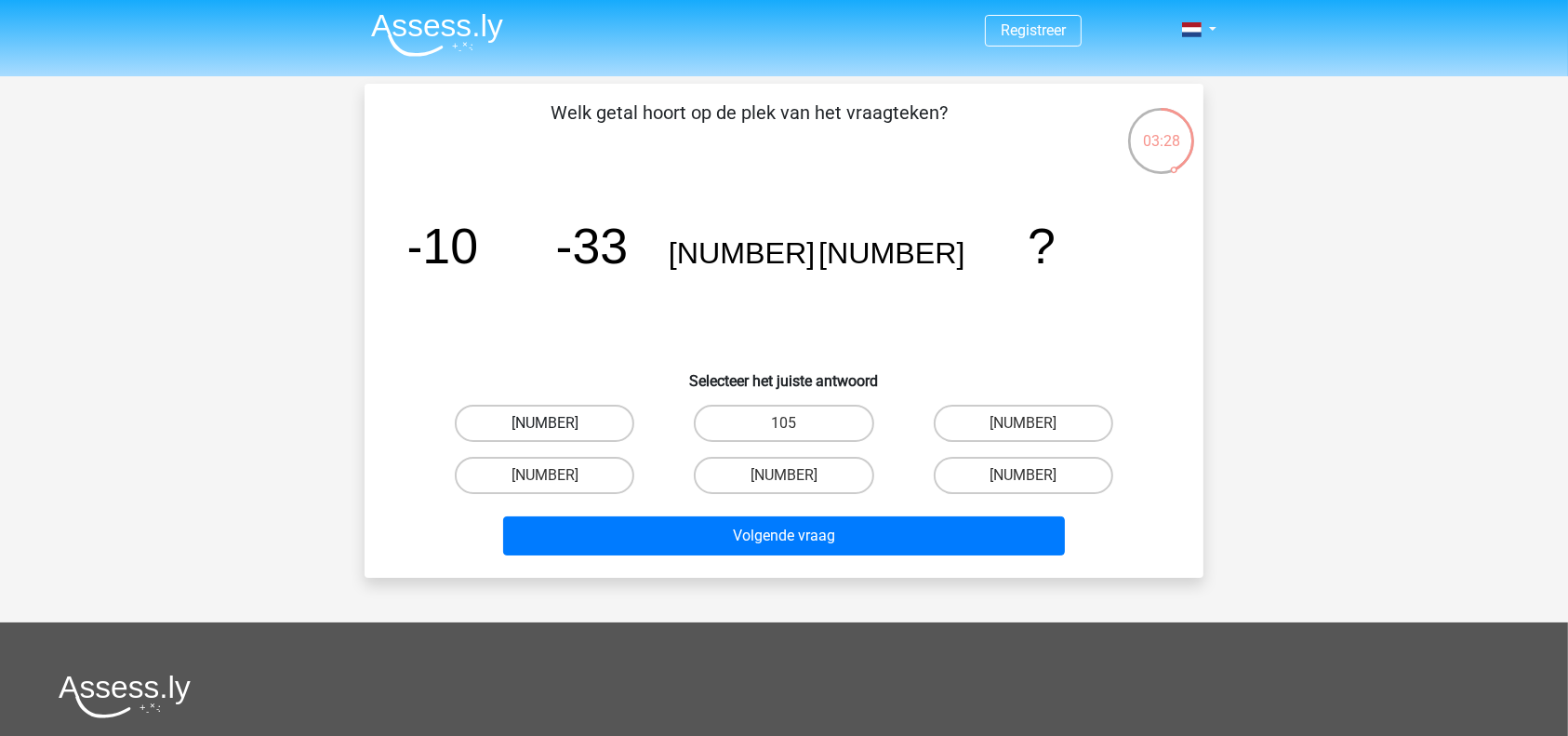 click on "-930" at bounding box center [544, 423] 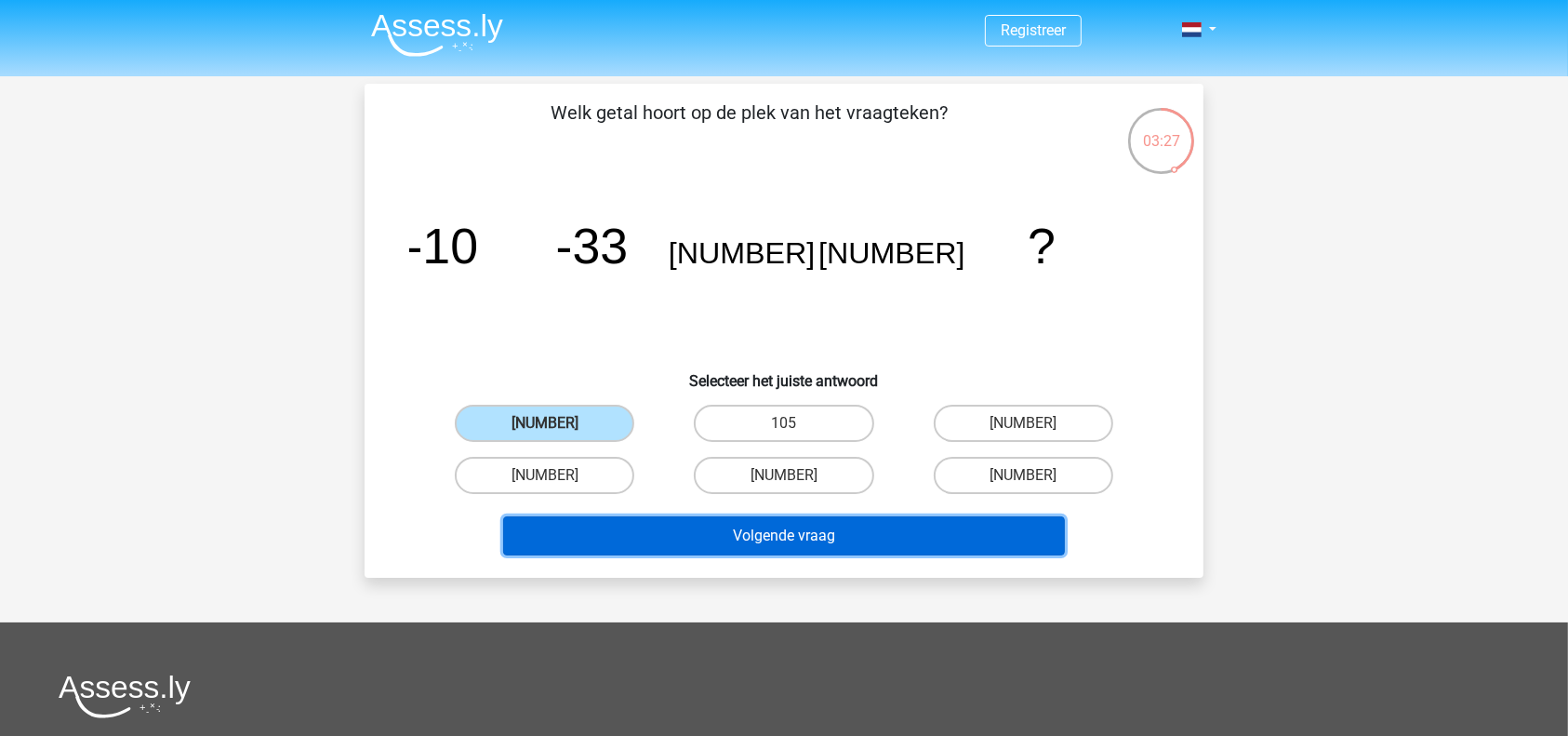 click on "Volgende vraag" at bounding box center (784, 536) 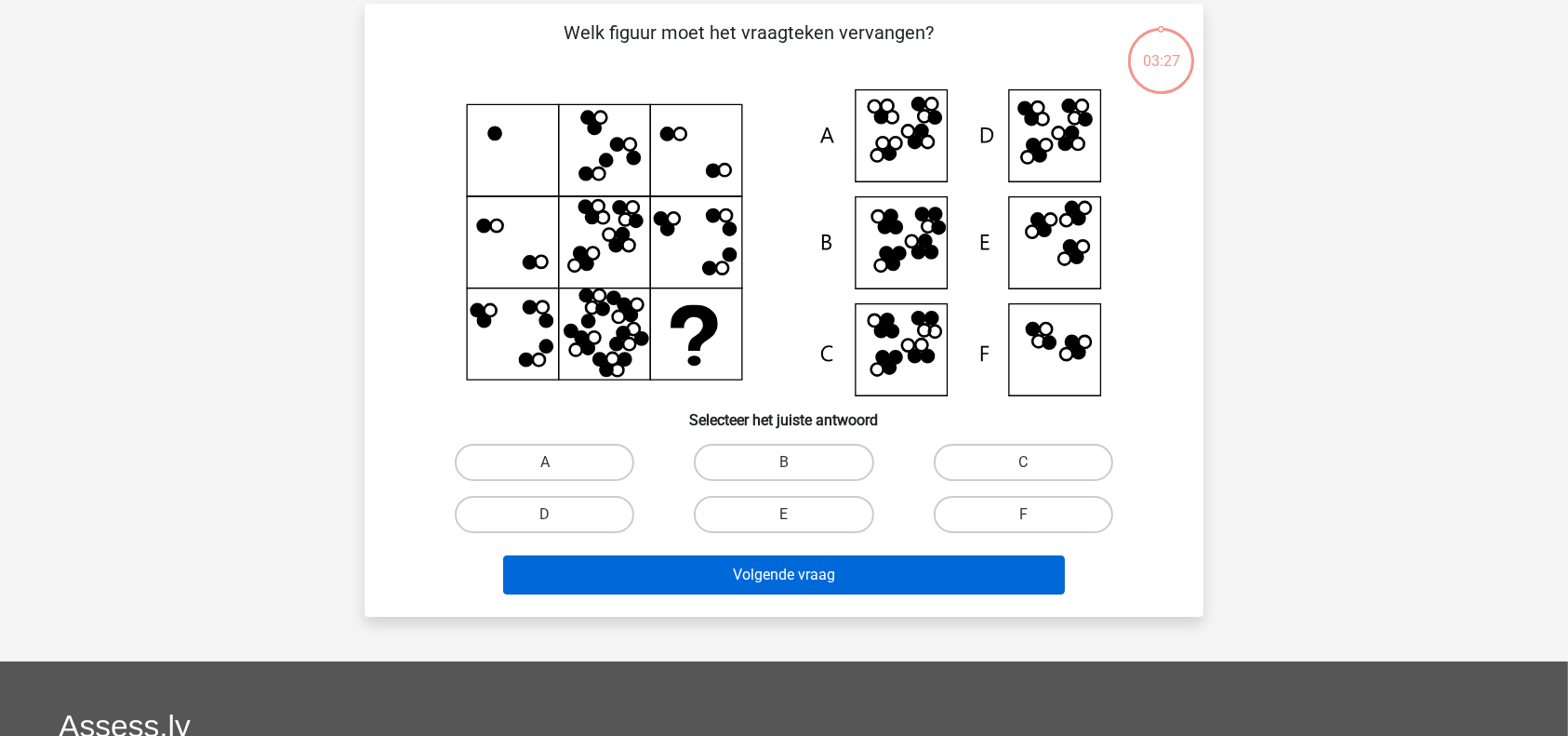 scroll, scrollTop: 86, scrollLeft: 0, axis: vertical 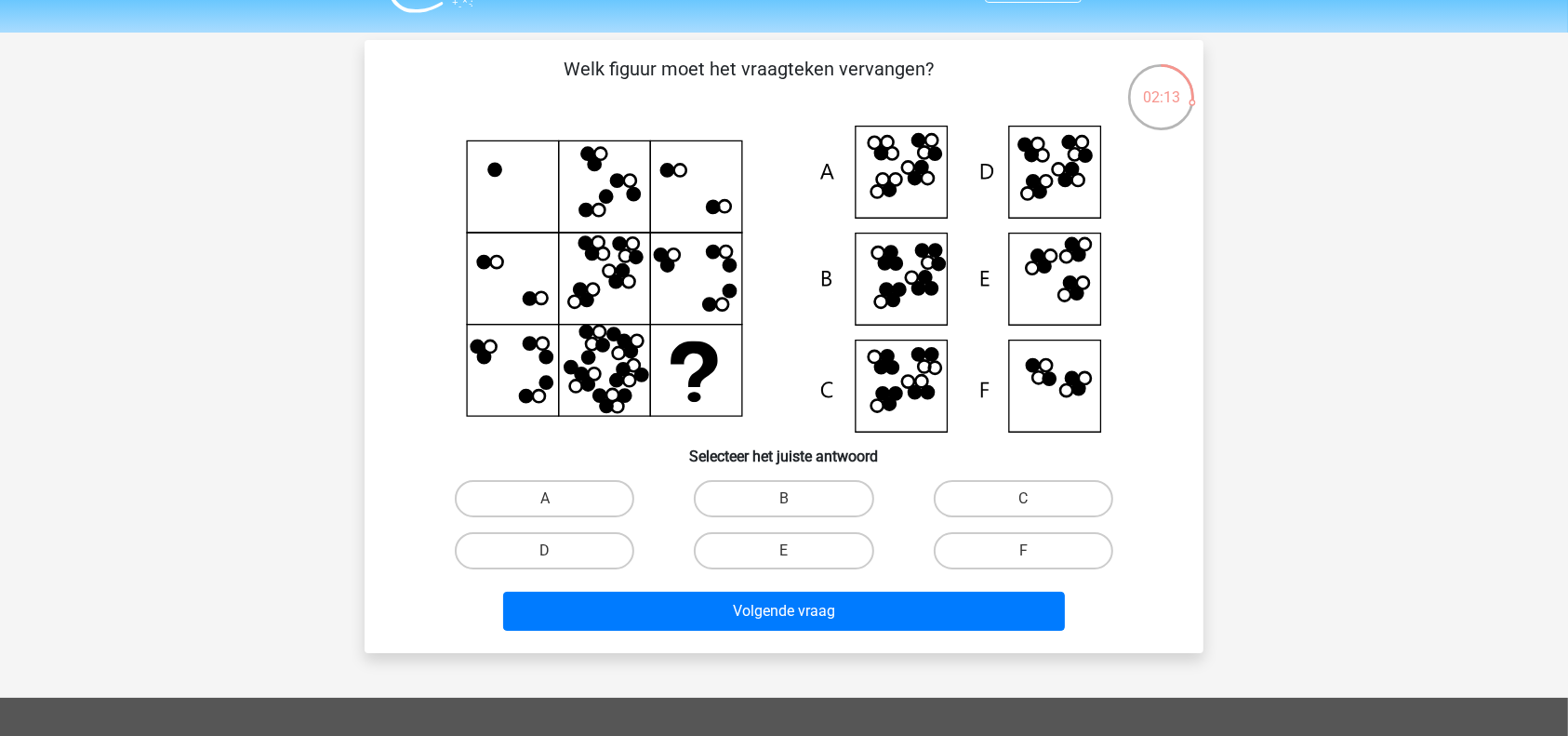 click on "D" at bounding box center (544, 551) 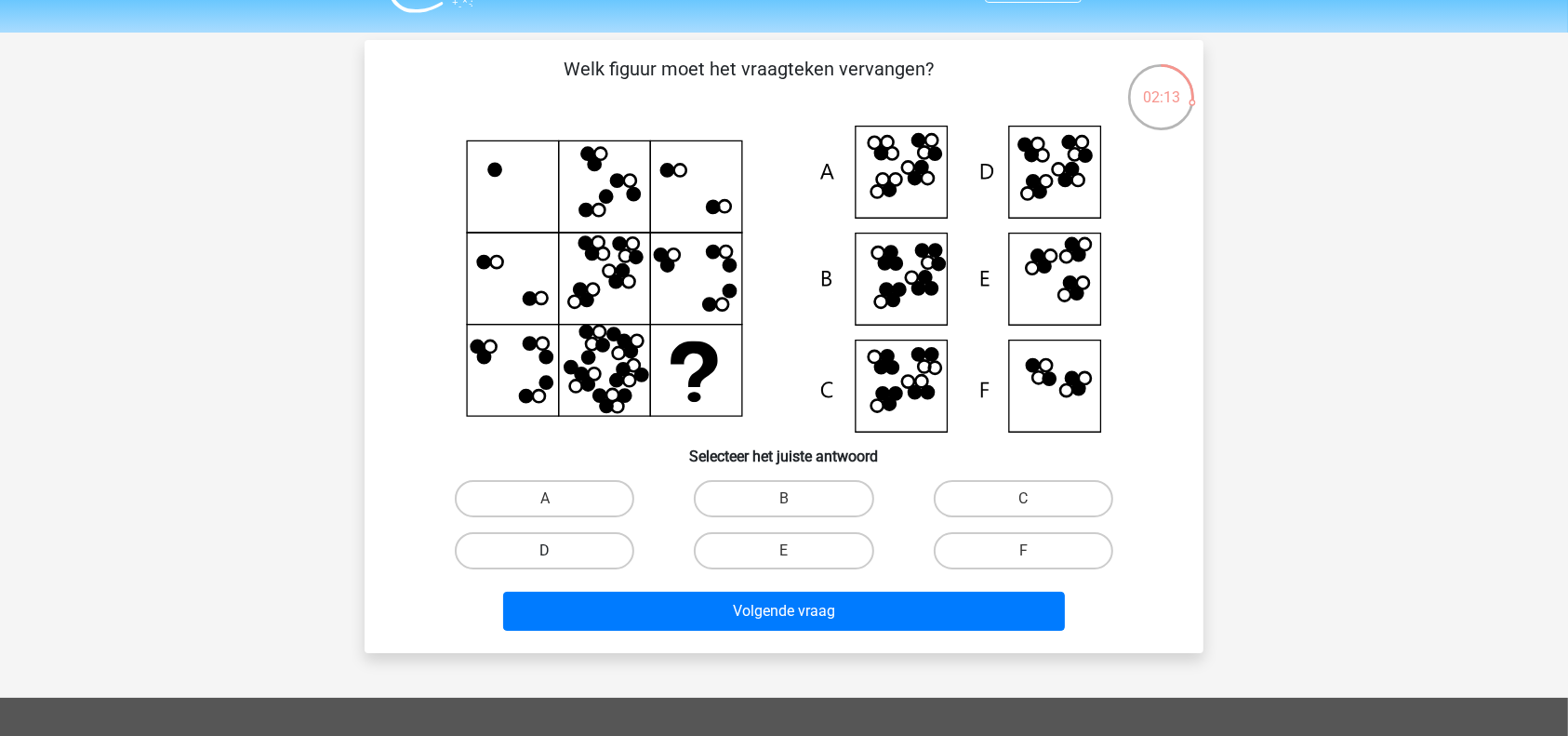 click on "D" at bounding box center [544, 551] 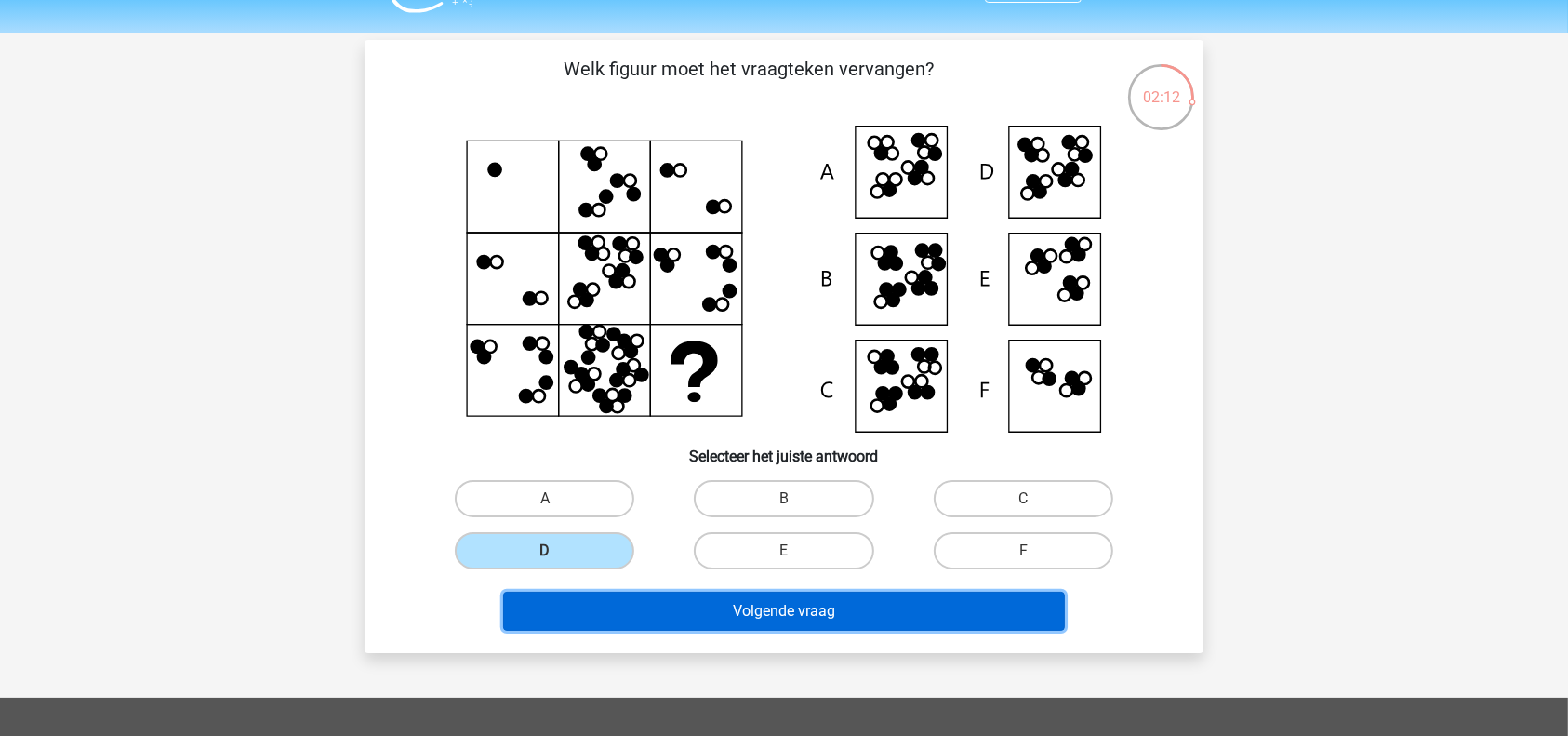 click on "Volgende vraag" at bounding box center (784, 611) 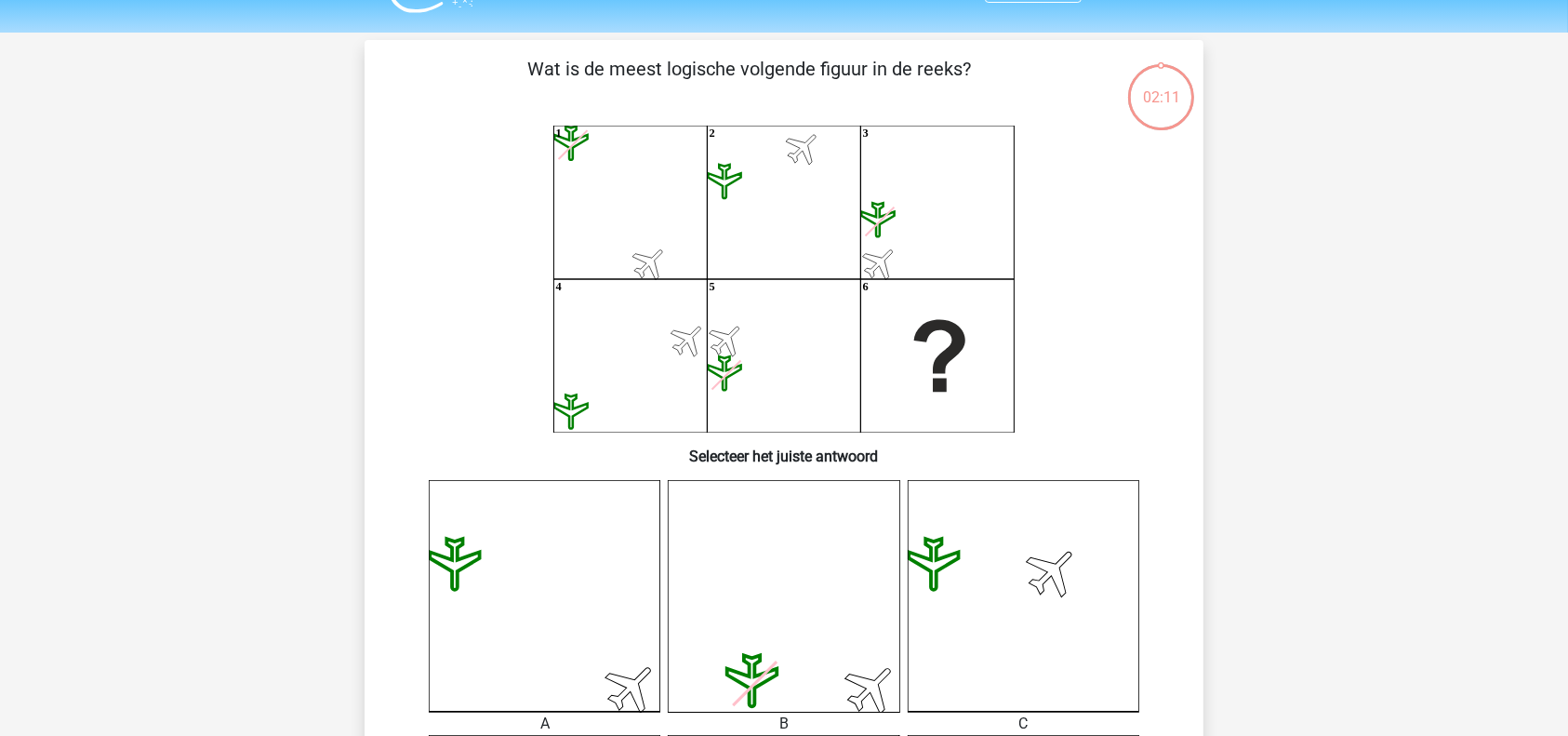 scroll, scrollTop: 86, scrollLeft: 0, axis: vertical 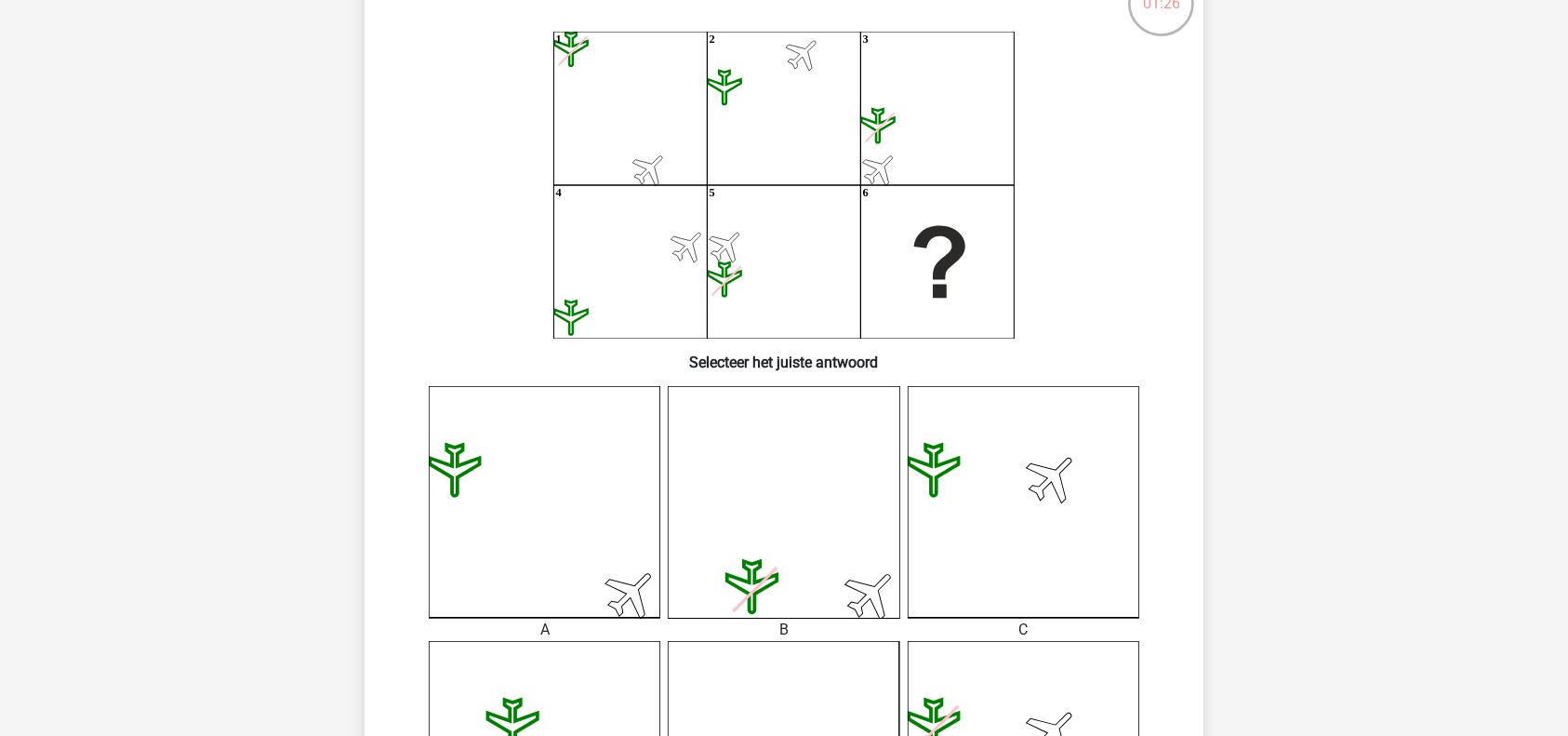 click on "Registreer" at bounding box center [784, 743] 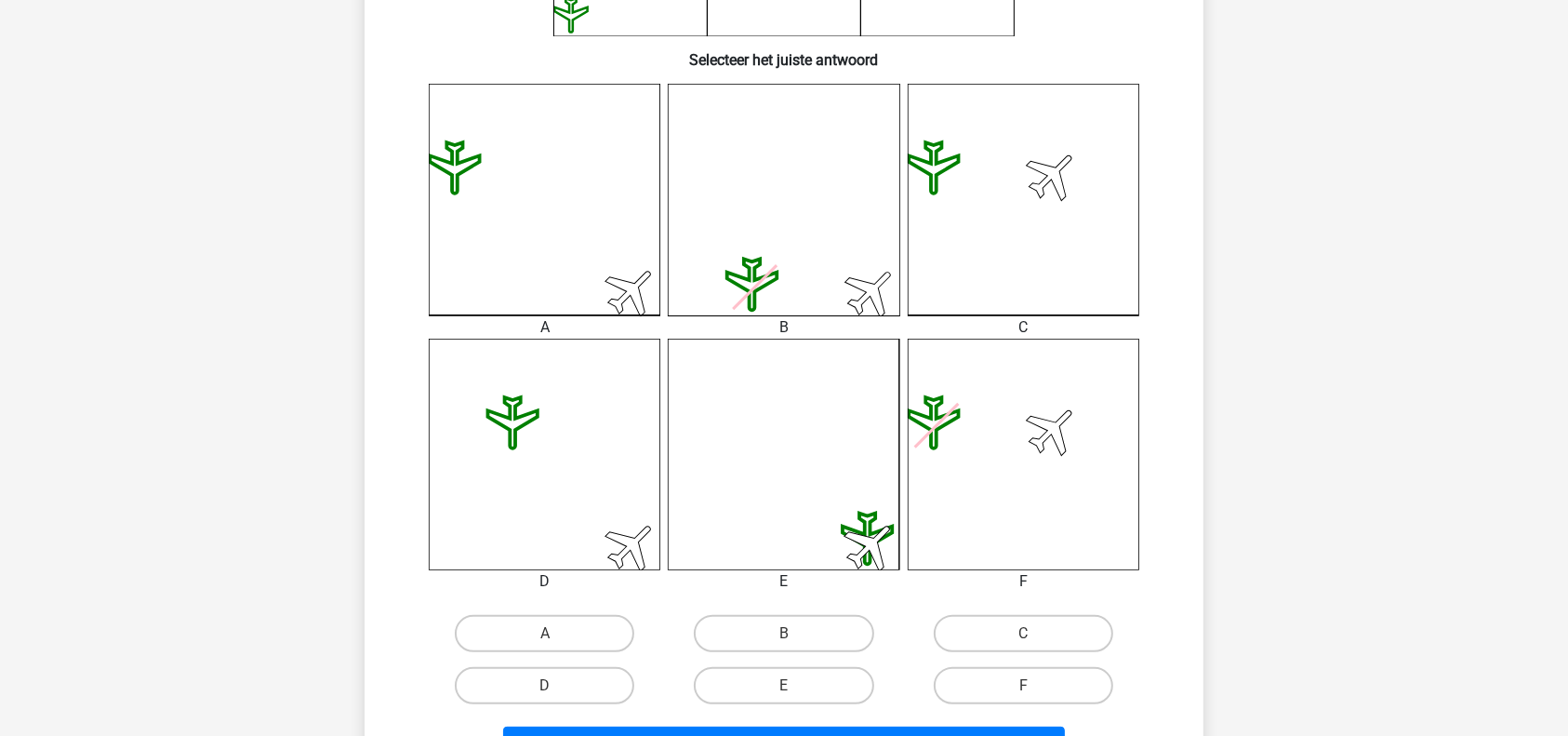 scroll, scrollTop: 451, scrollLeft: 0, axis: vertical 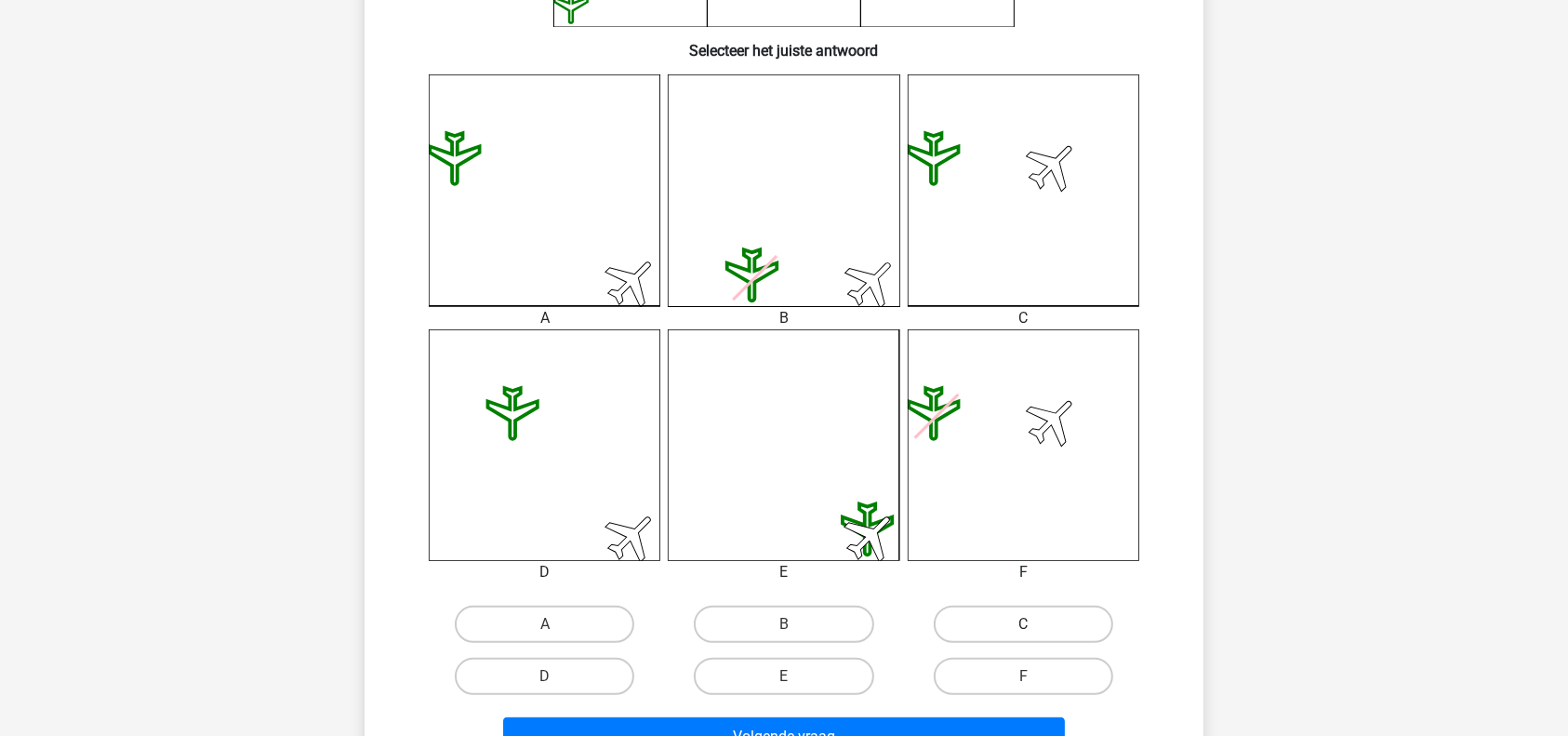click on "C" at bounding box center [1023, 624] 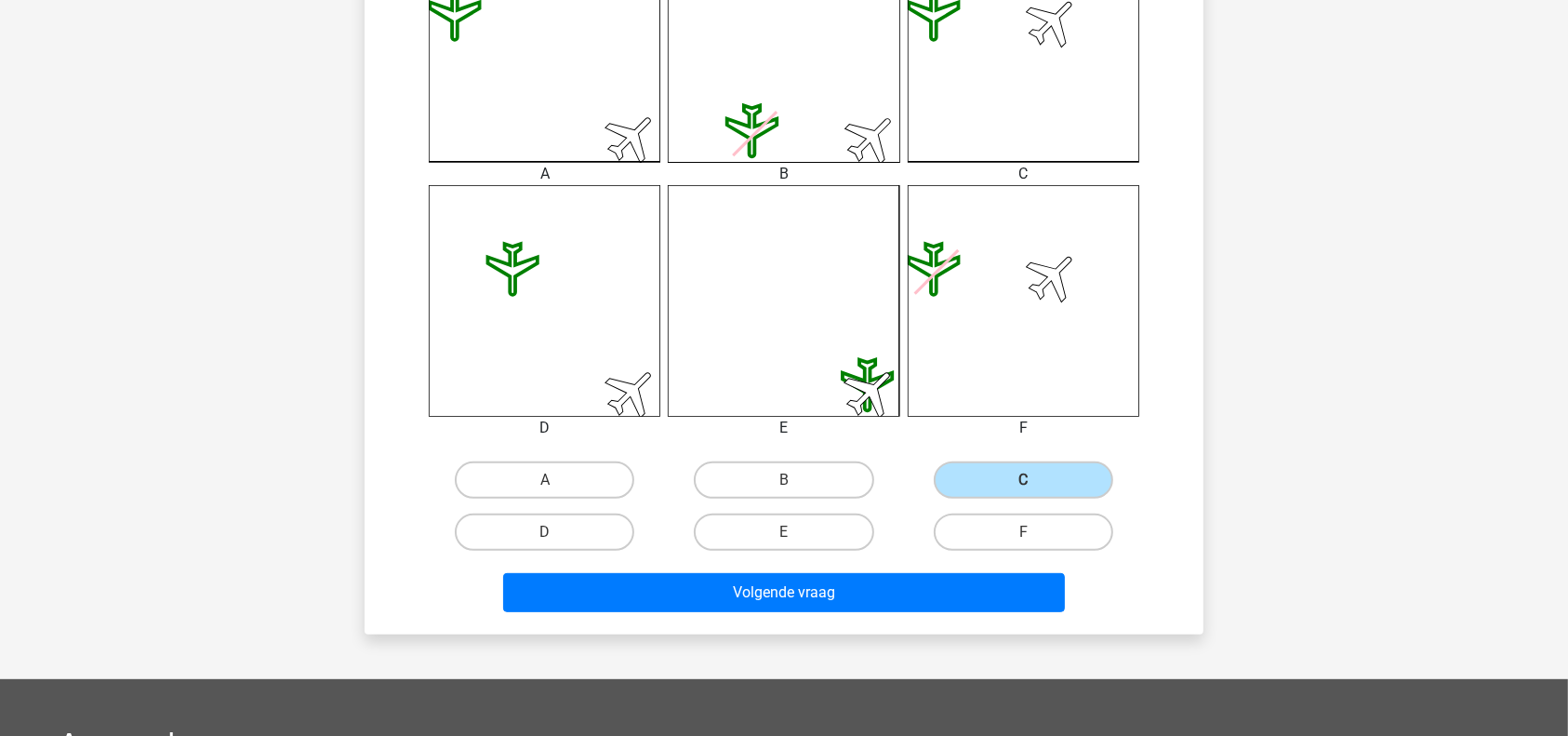 scroll, scrollTop: 971, scrollLeft: 0, axis: vertical 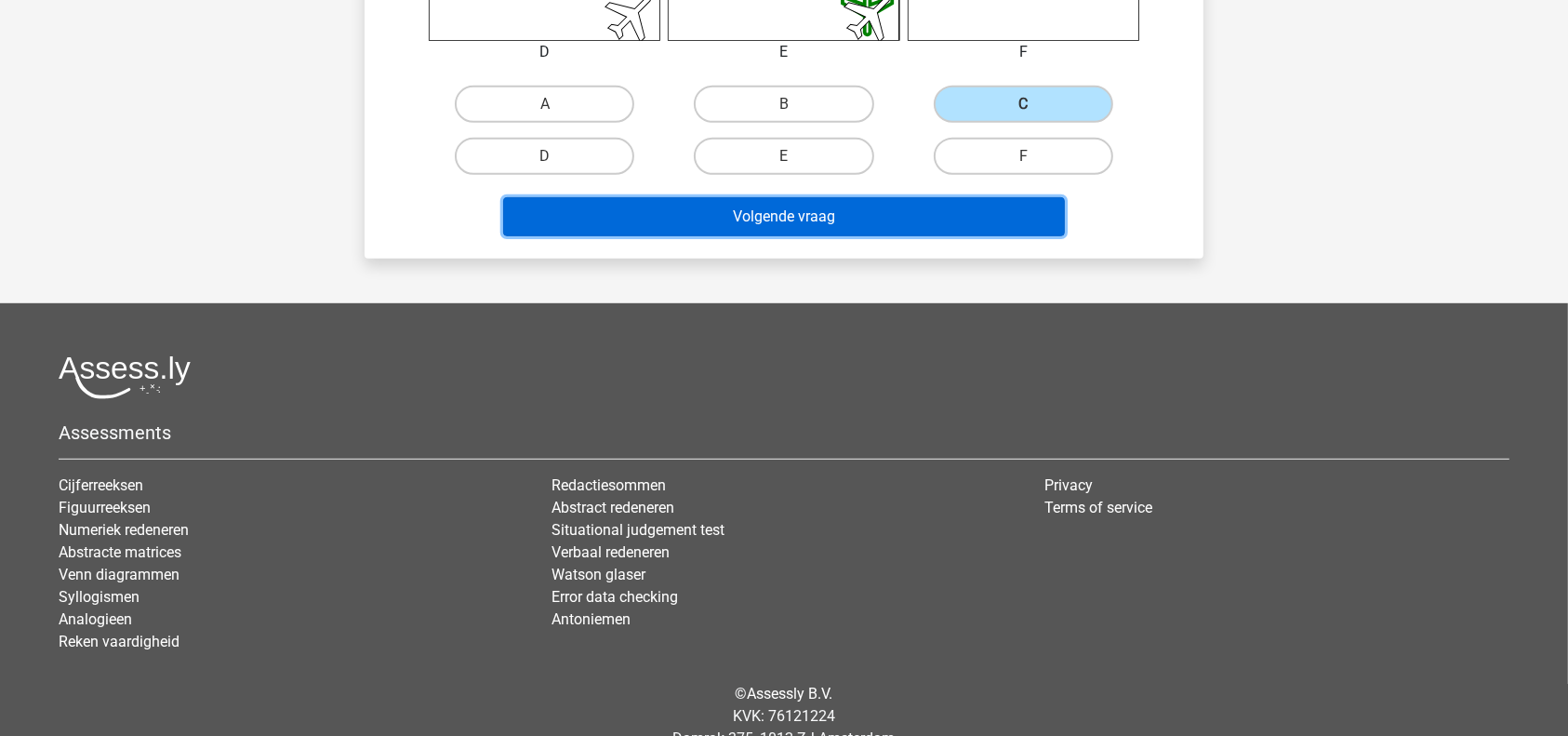 click on "Volgende vraag" at bounding box center [784, 217] 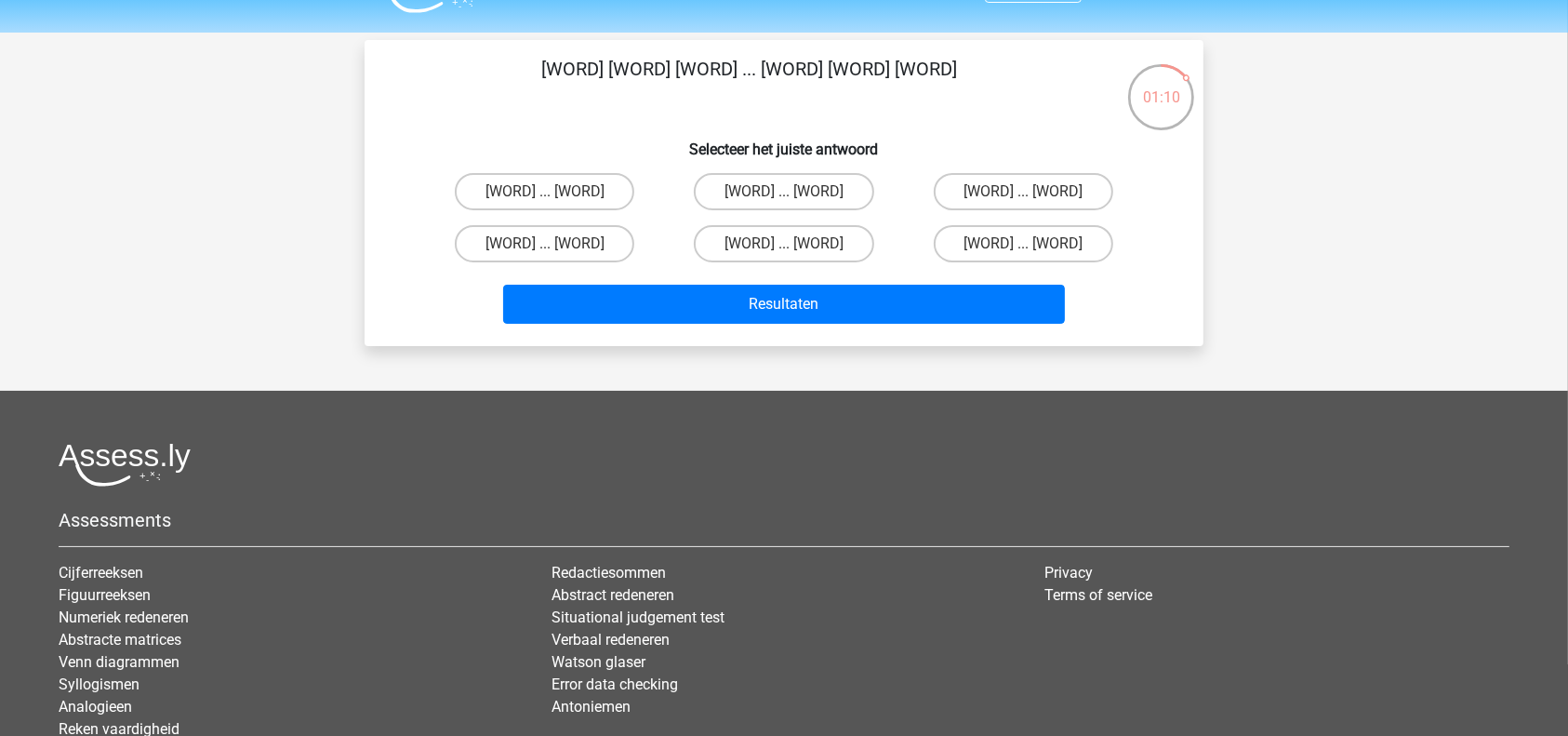 scroll, scrollTop: 21, scrollLeft: 0, axis: vertical 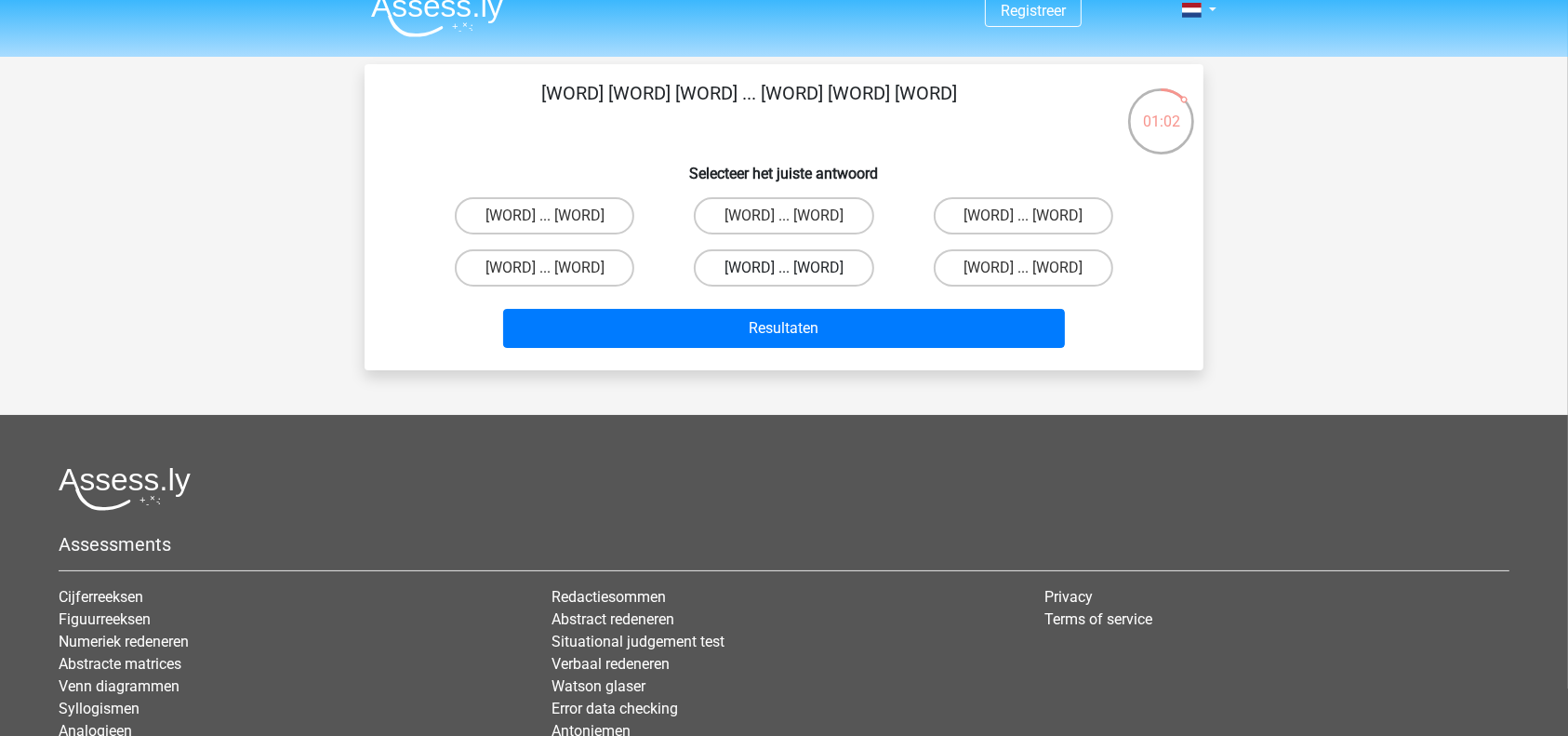 click on "furieus ... fundamenteel" at bounding box center [783, 268] 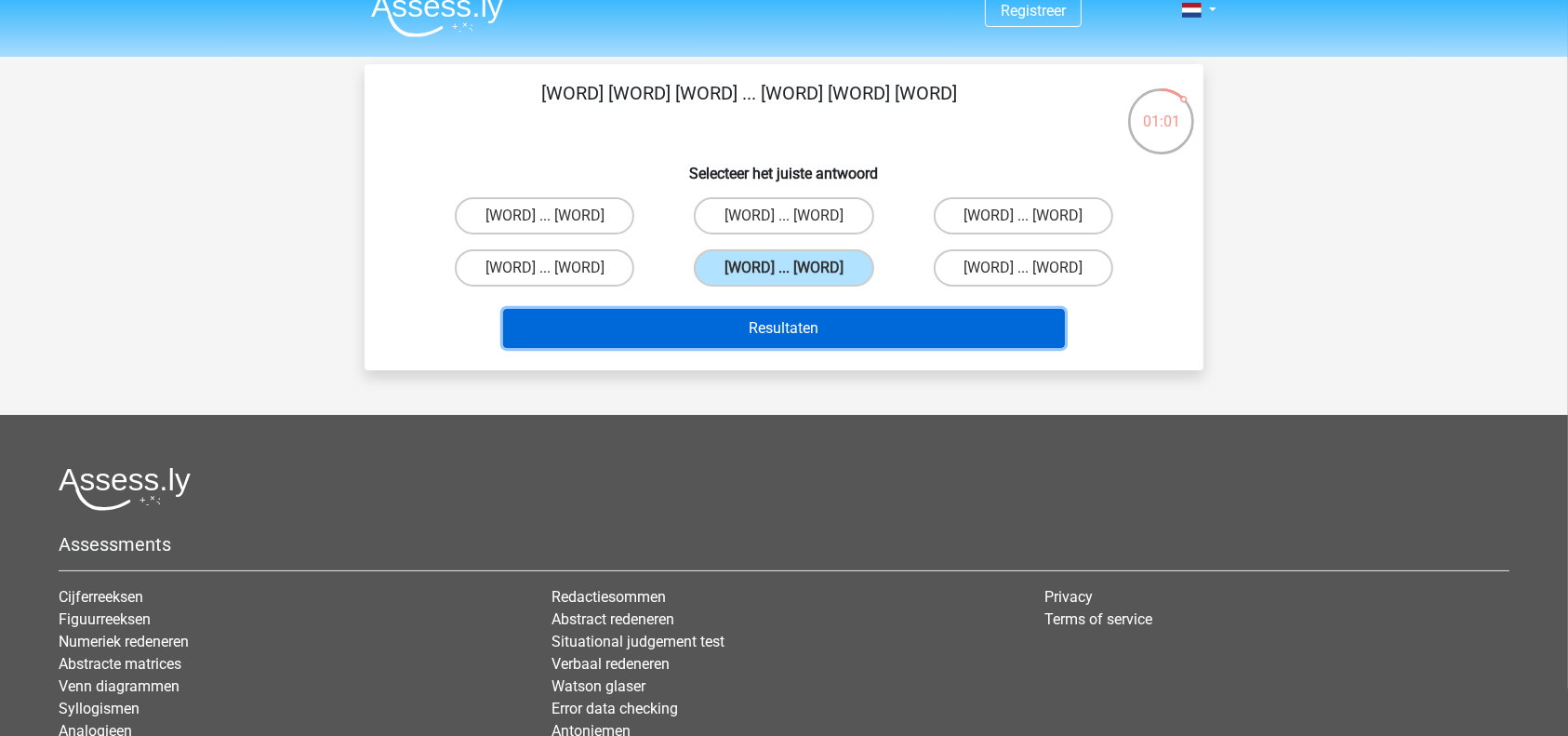 click on "Resultaten" at bounding box center (784, 328) 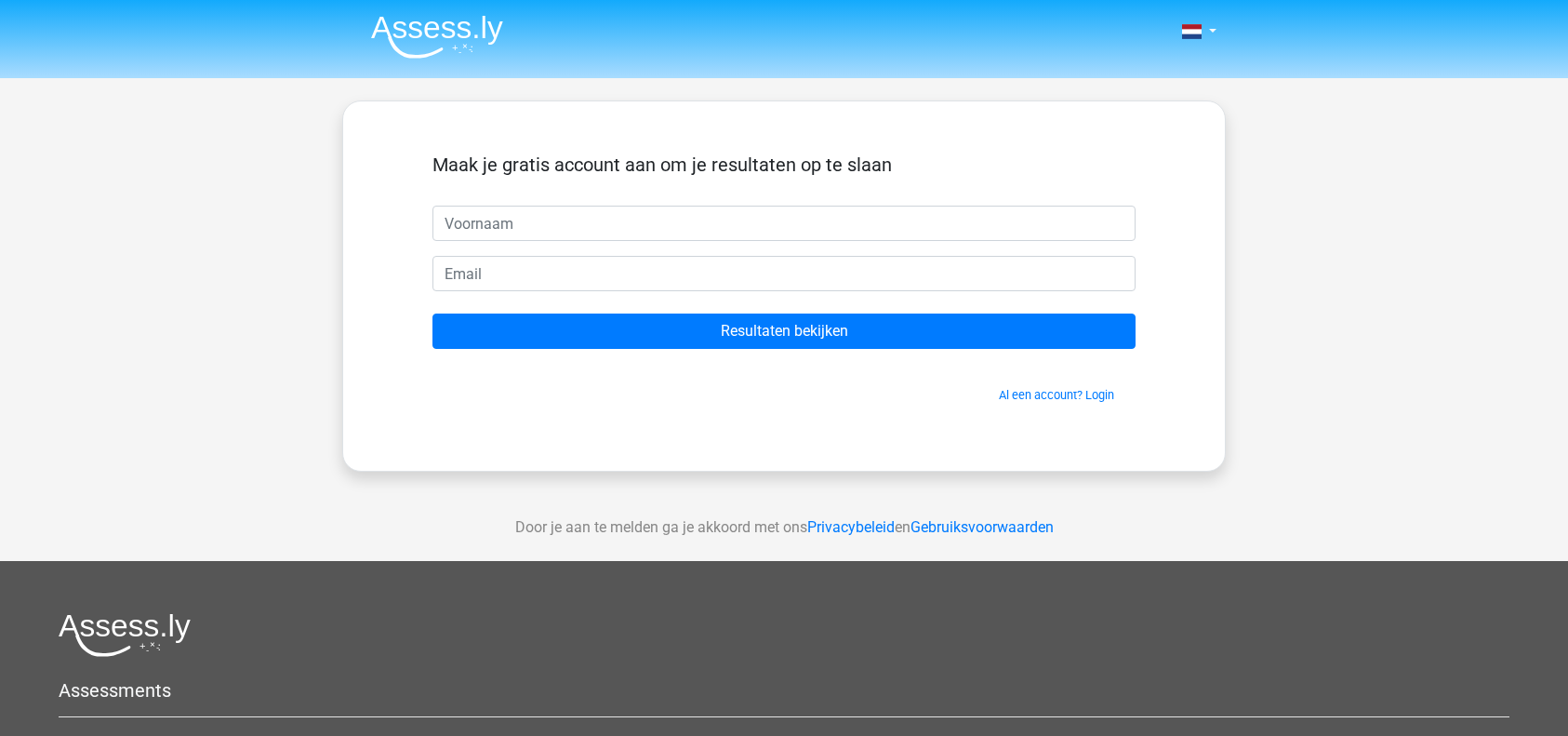scroll, scrollTop: 0, scrollLeft: 0, axis: both 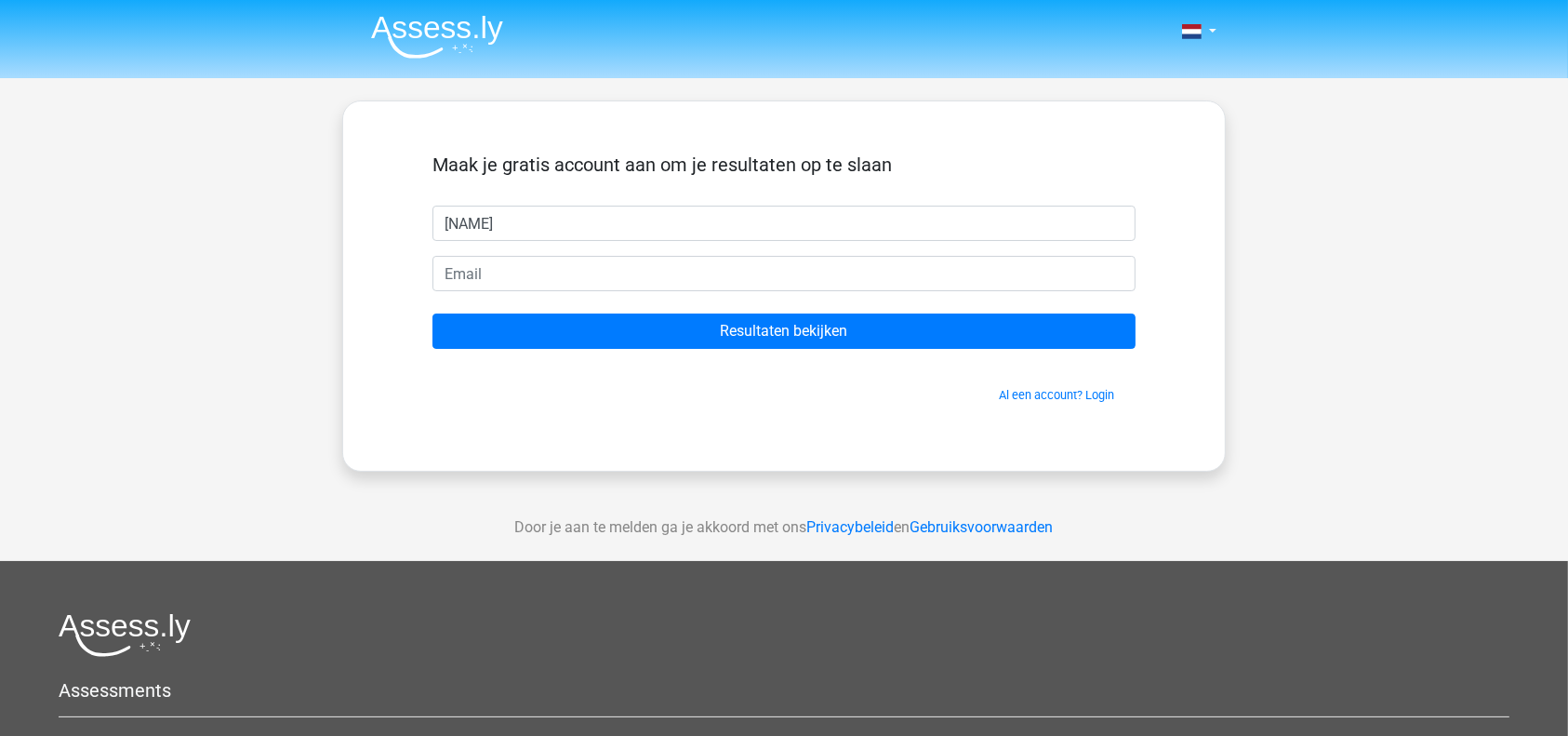 type on "[NAME]" 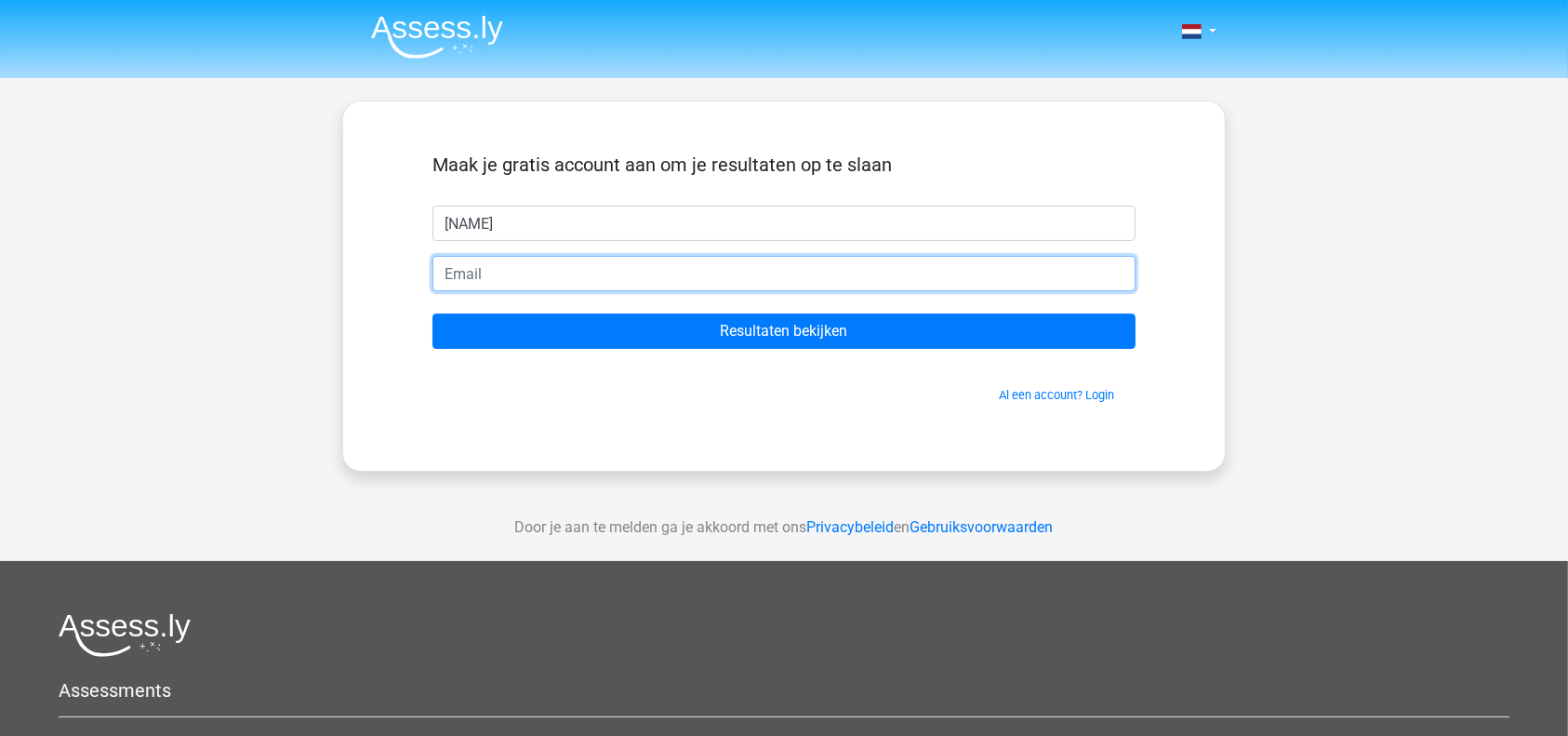 click at bounding box center (784, 274) 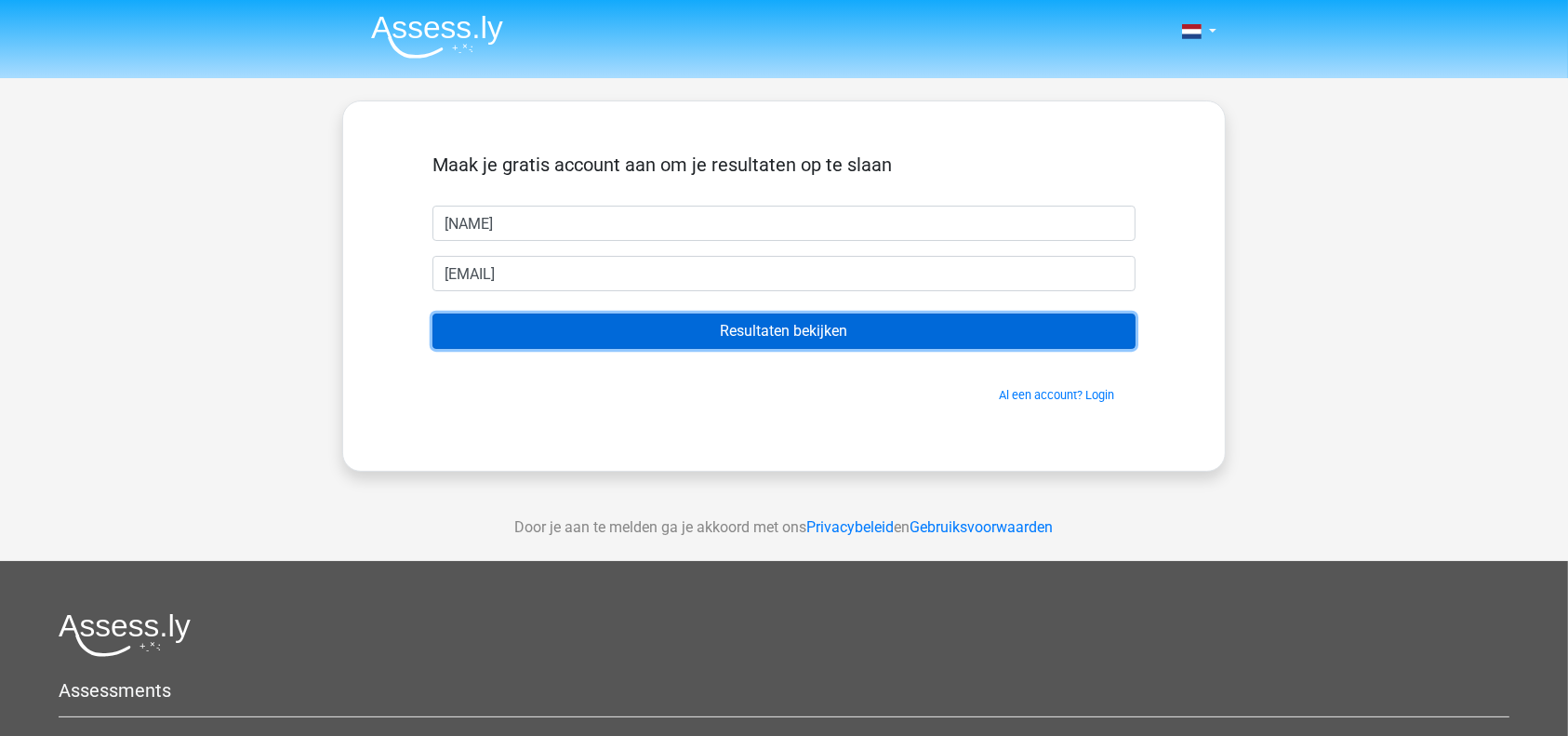 click on "Resultaten bekijken" at bounding box center [784, 331] 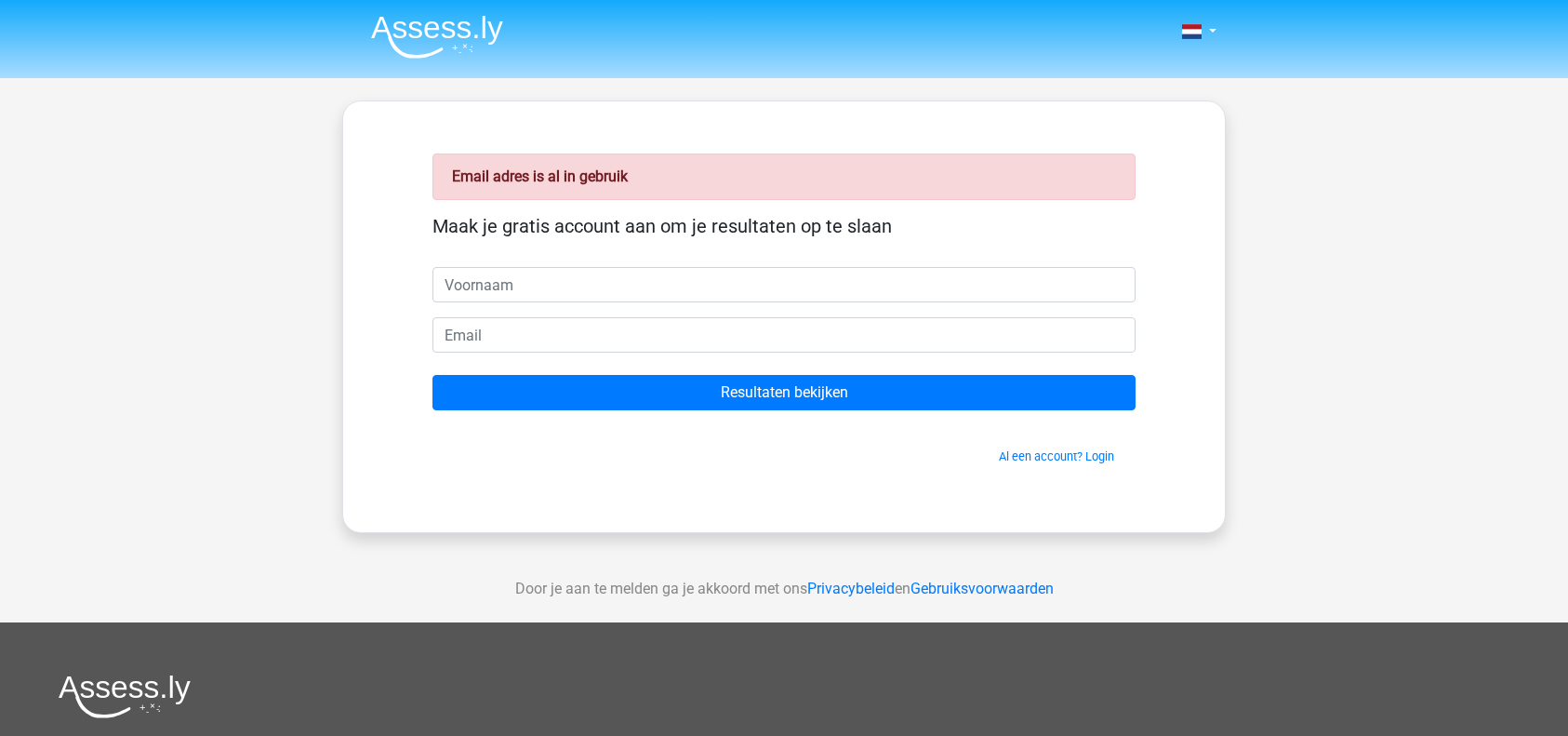 scroll, scrollTop: 0, scrollLeft: 0, axis: both 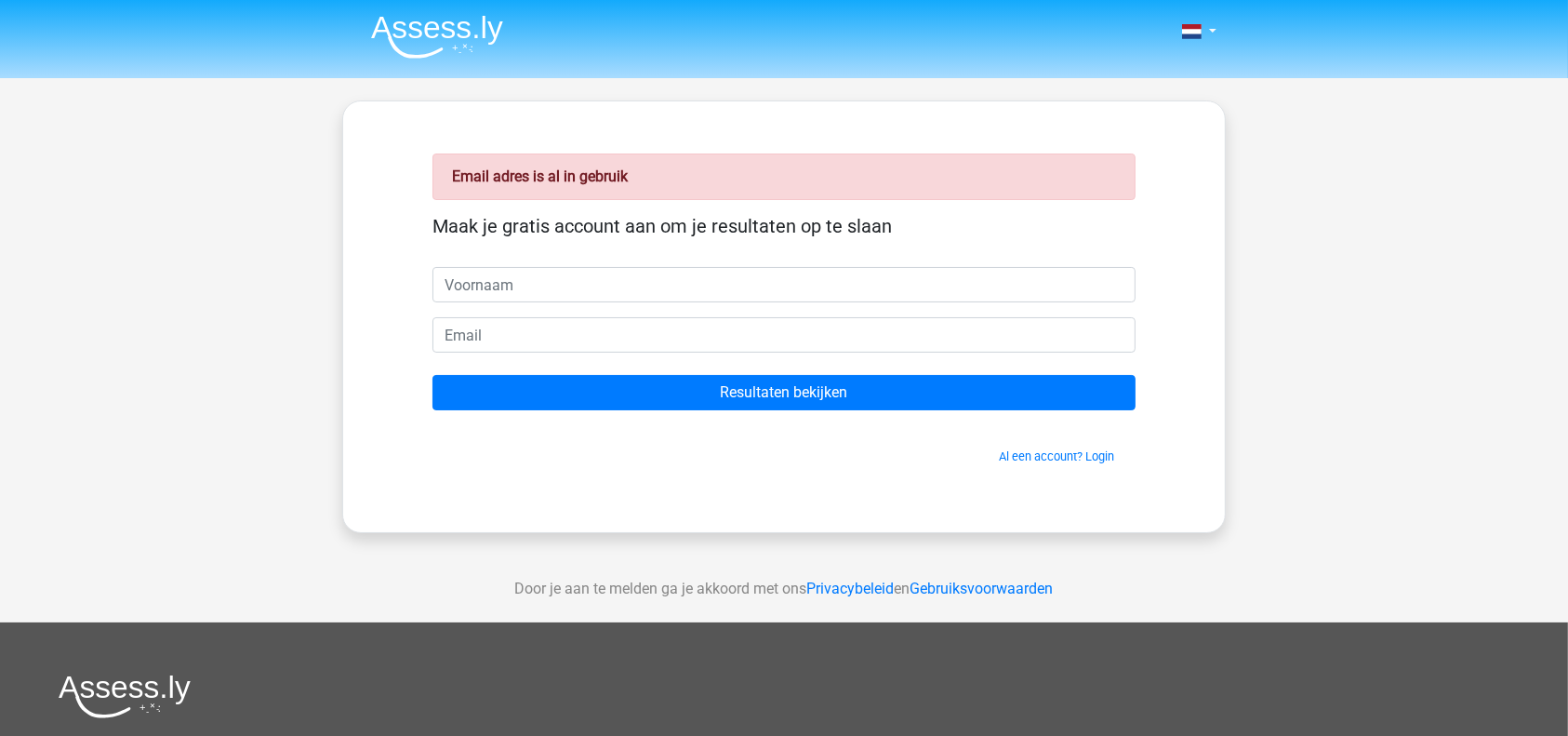 click at bounding box center [784, 285] 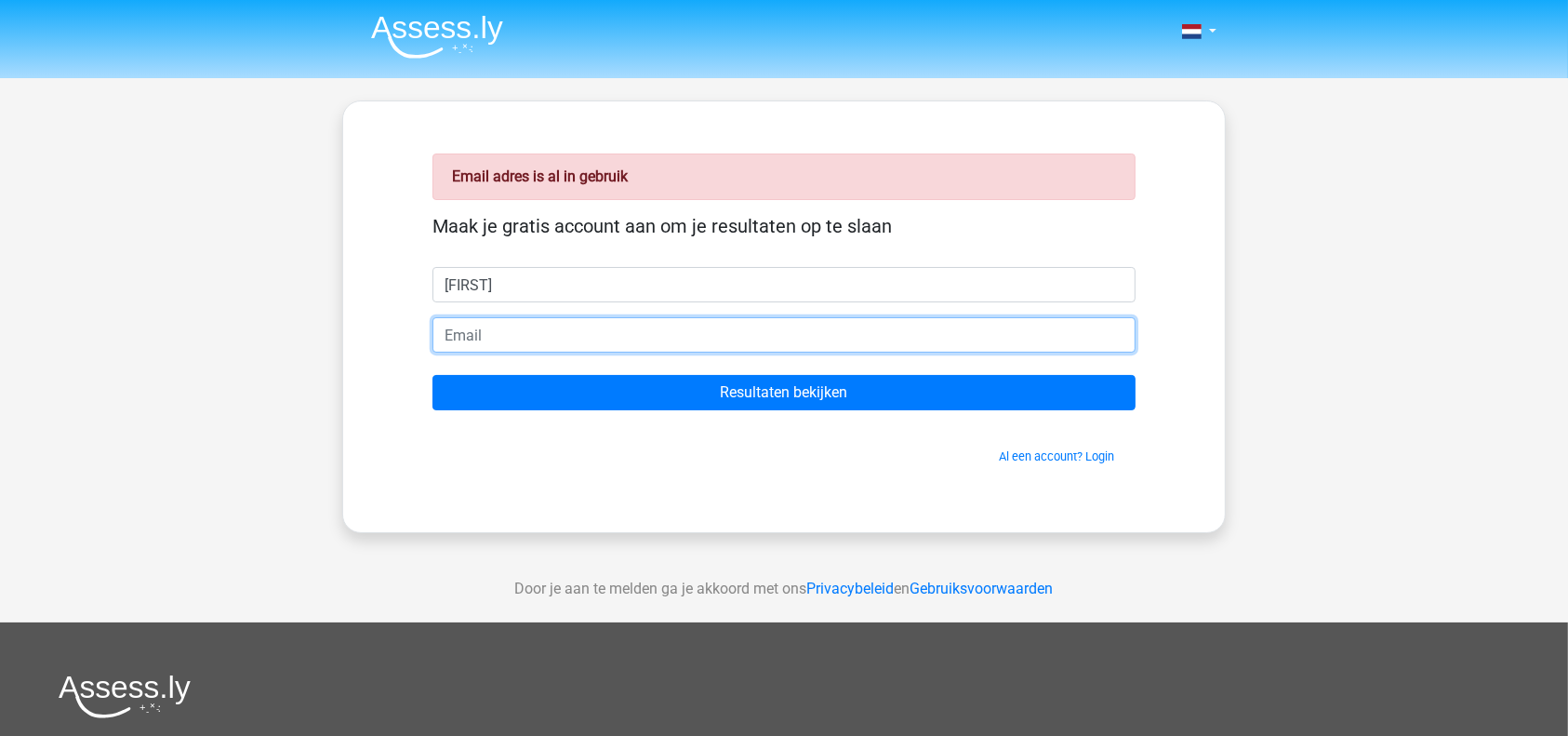 click at bounding box center (784, 335) 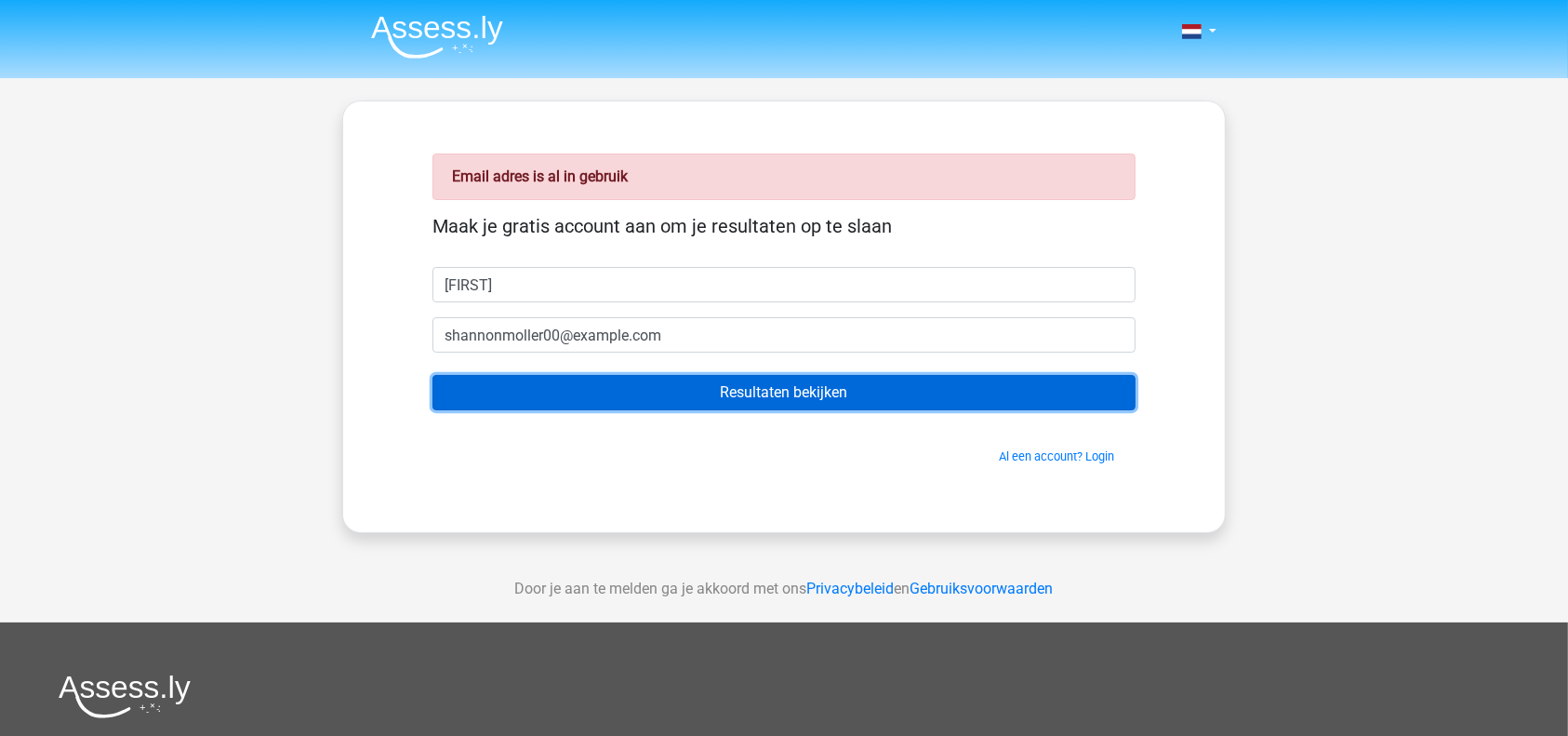 click on "Resultaten bekijken" at bounding box center [784, 393] 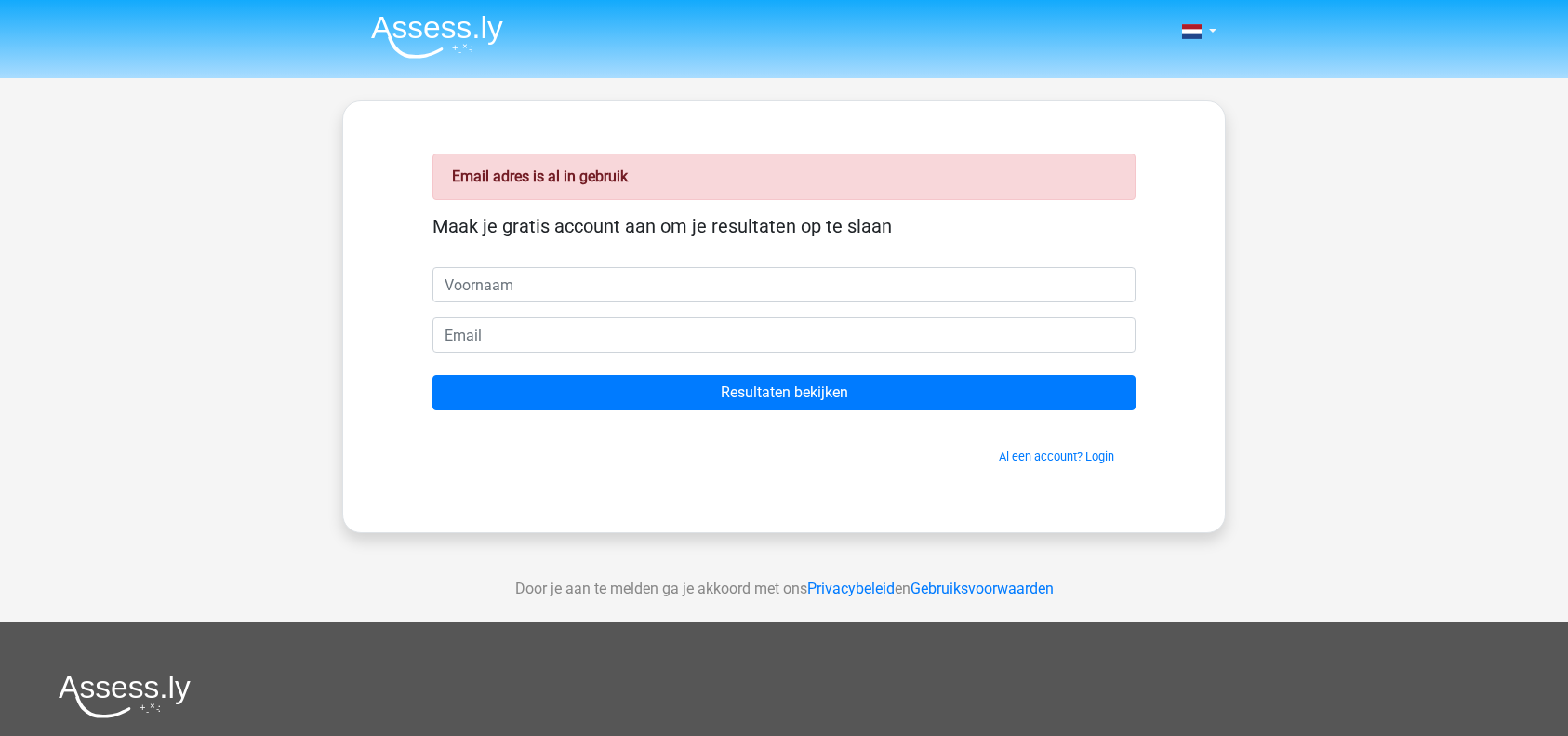 scroll, scrollTop: 0, scrollLeft: 0, axis: both 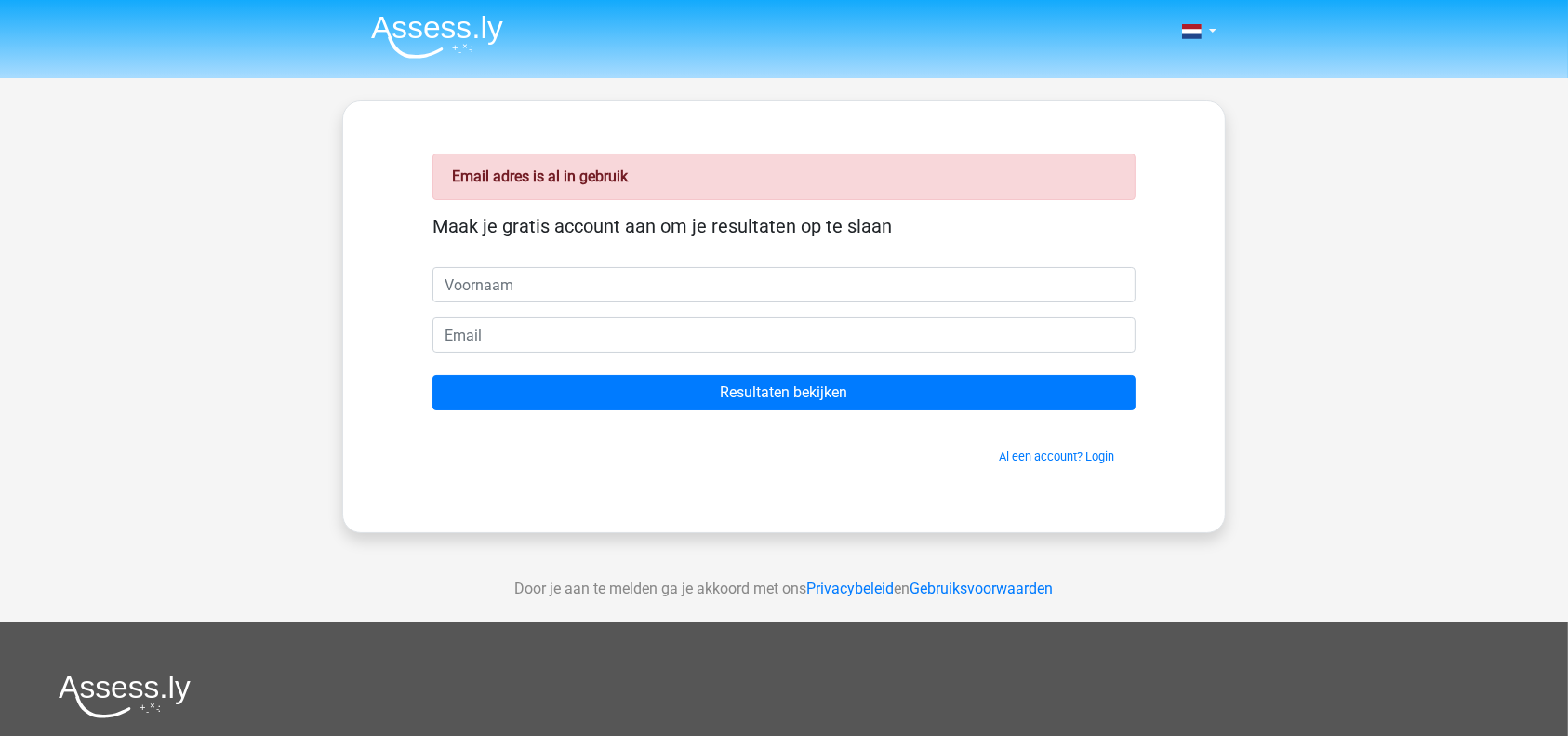 click on "Al een account? Login" at bounding box center [784, 445] 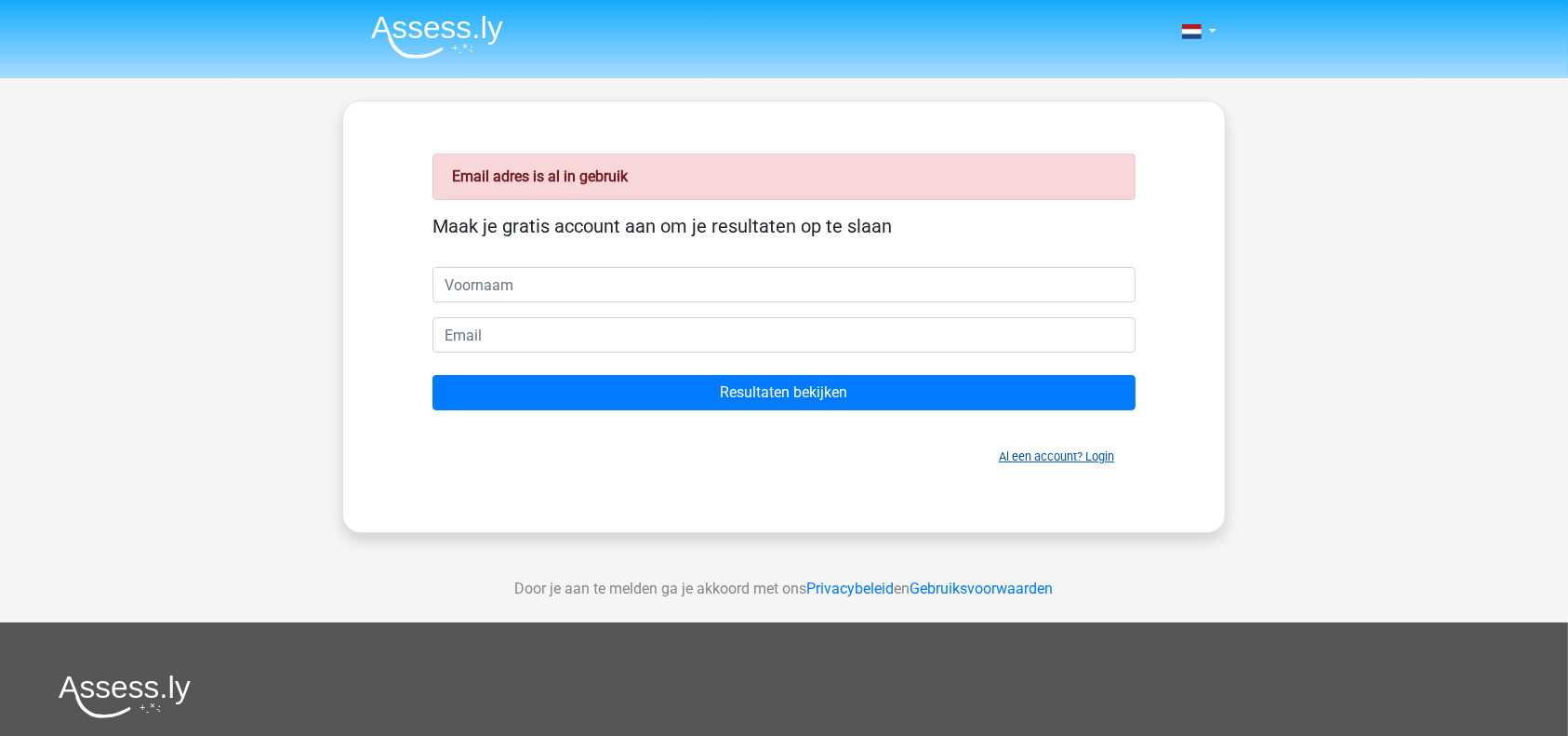 click on "Al een account? Login" at bounding box center [1056, 456] 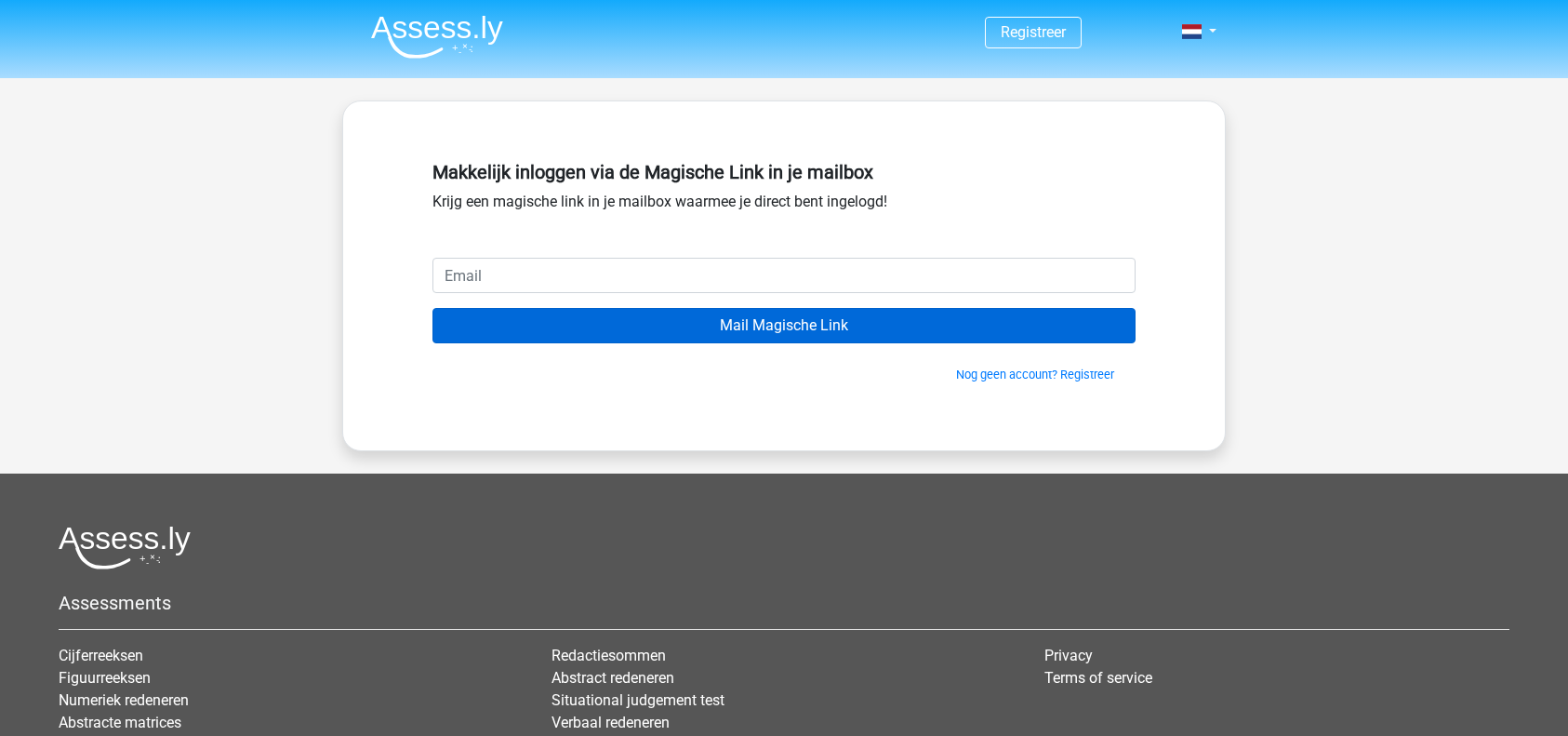 scroll, scrollTop: 0, scrollLeft: 0, axis: both 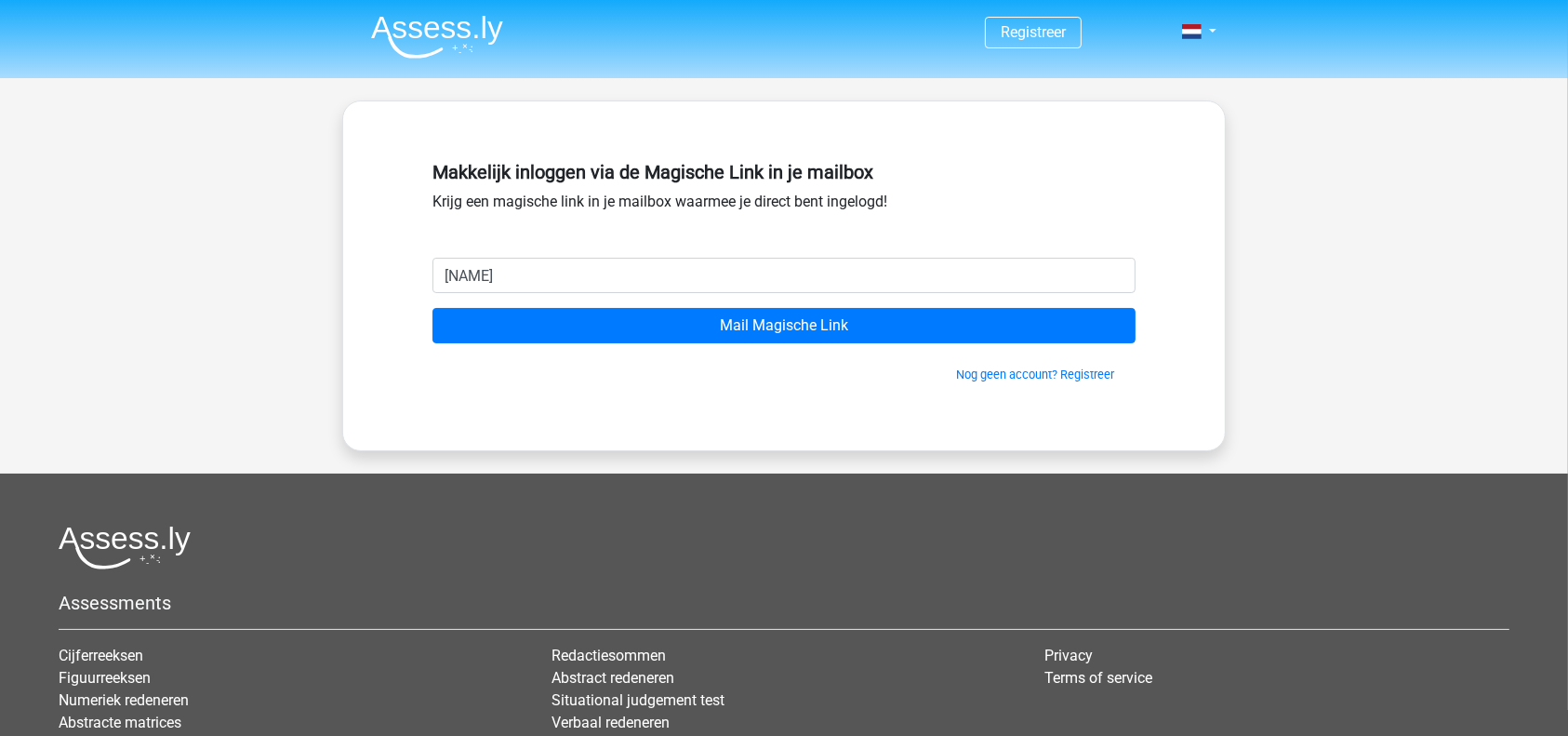 type on "[EMAIL]" 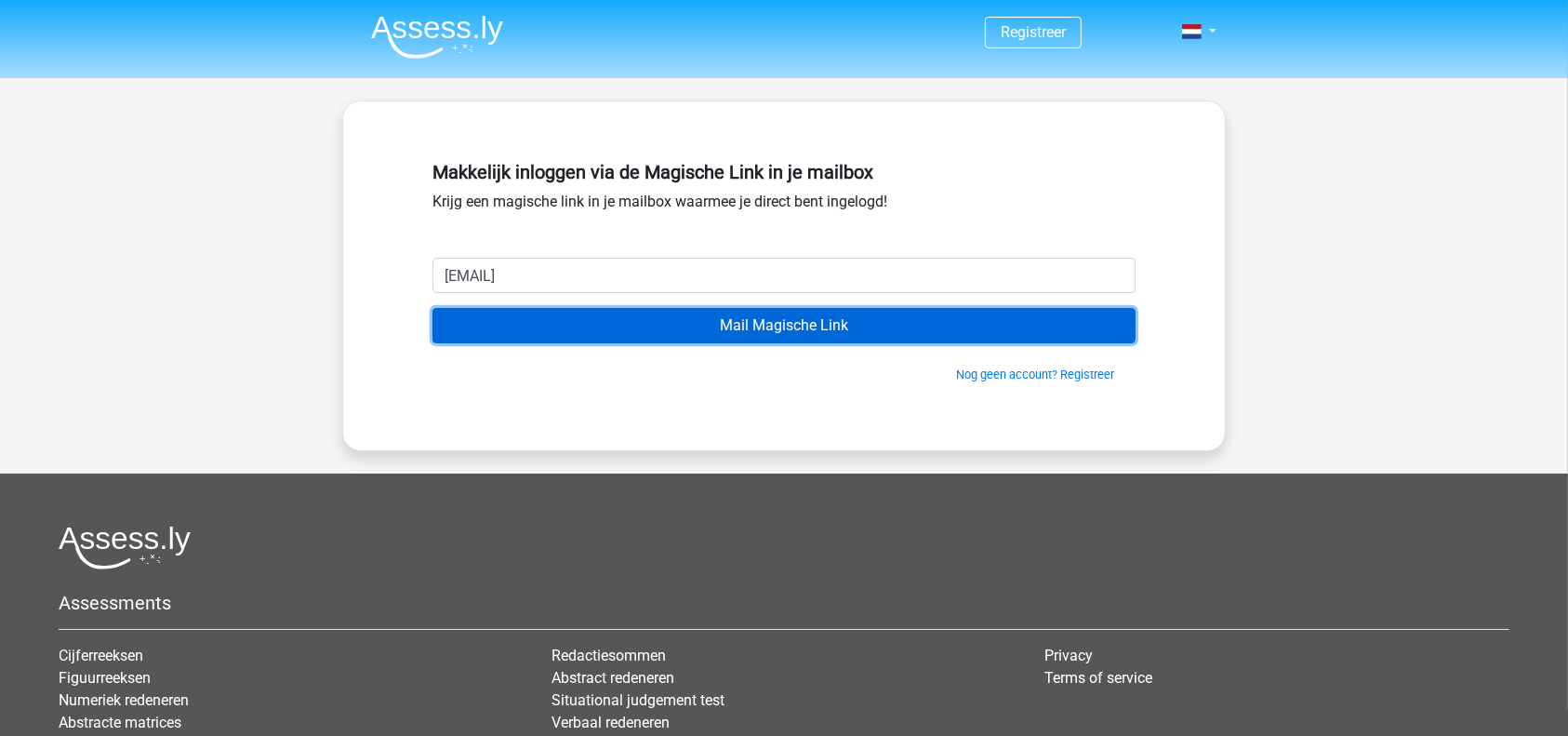 click on "Mail Magische Link" at bounding box center [784, 326] 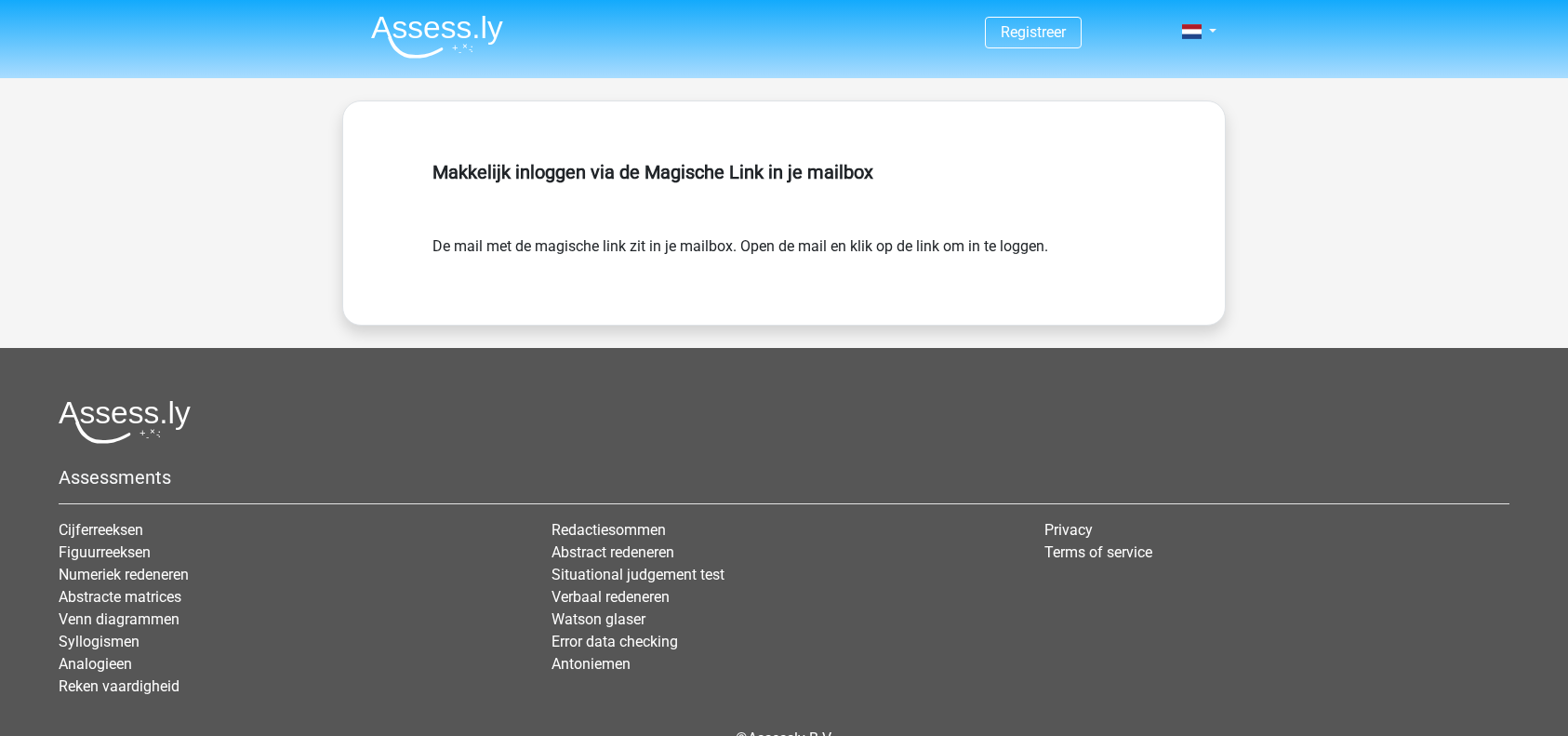 scroll, scrollTop: 0, scrollLeft: 0, axis: both 